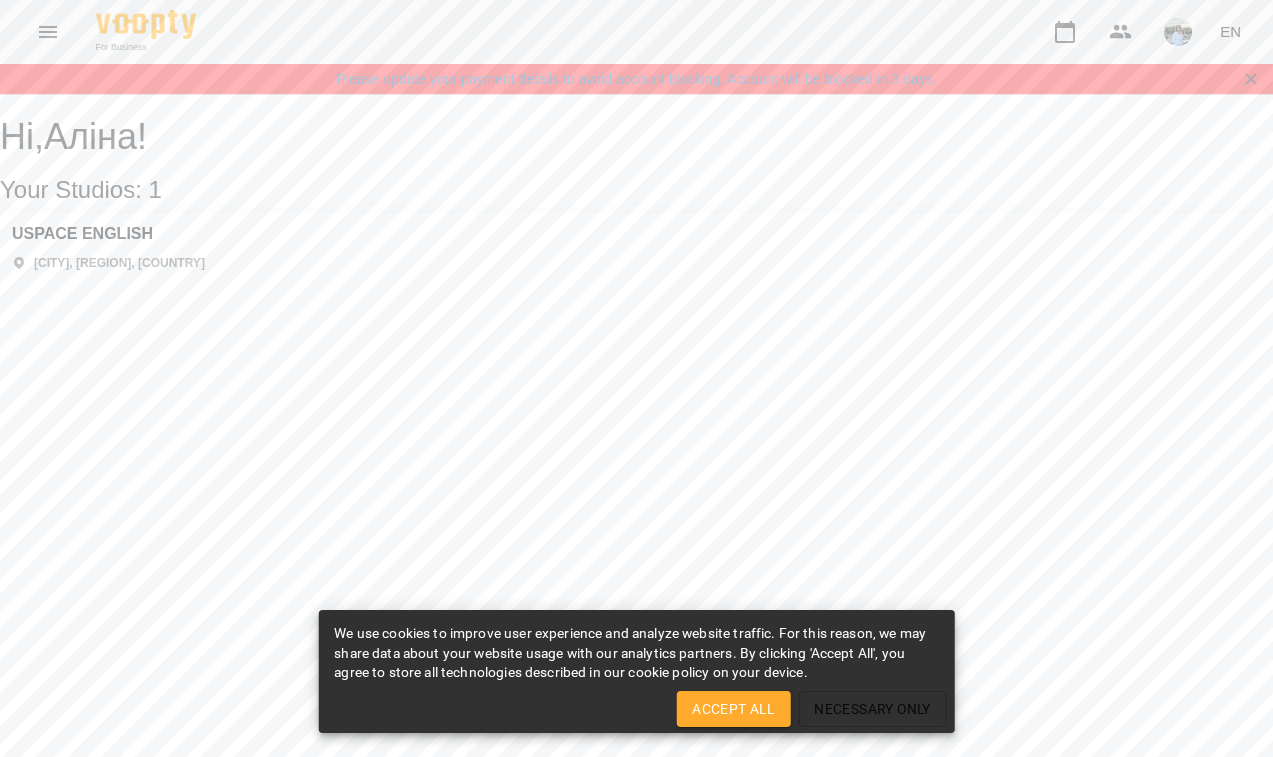 scroll, scrollTop: 0, scrollLeft: 0, axis: both 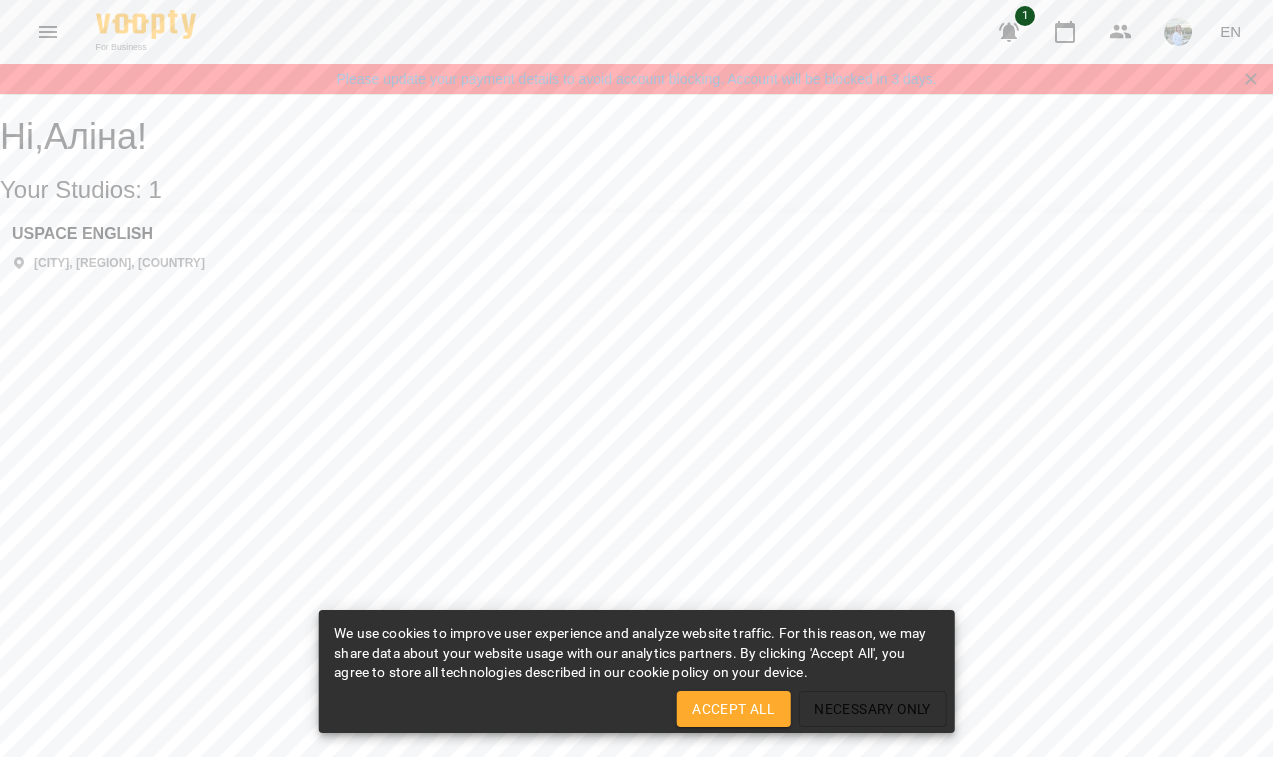 click on "Accept All" at bounding box center (733, 709) 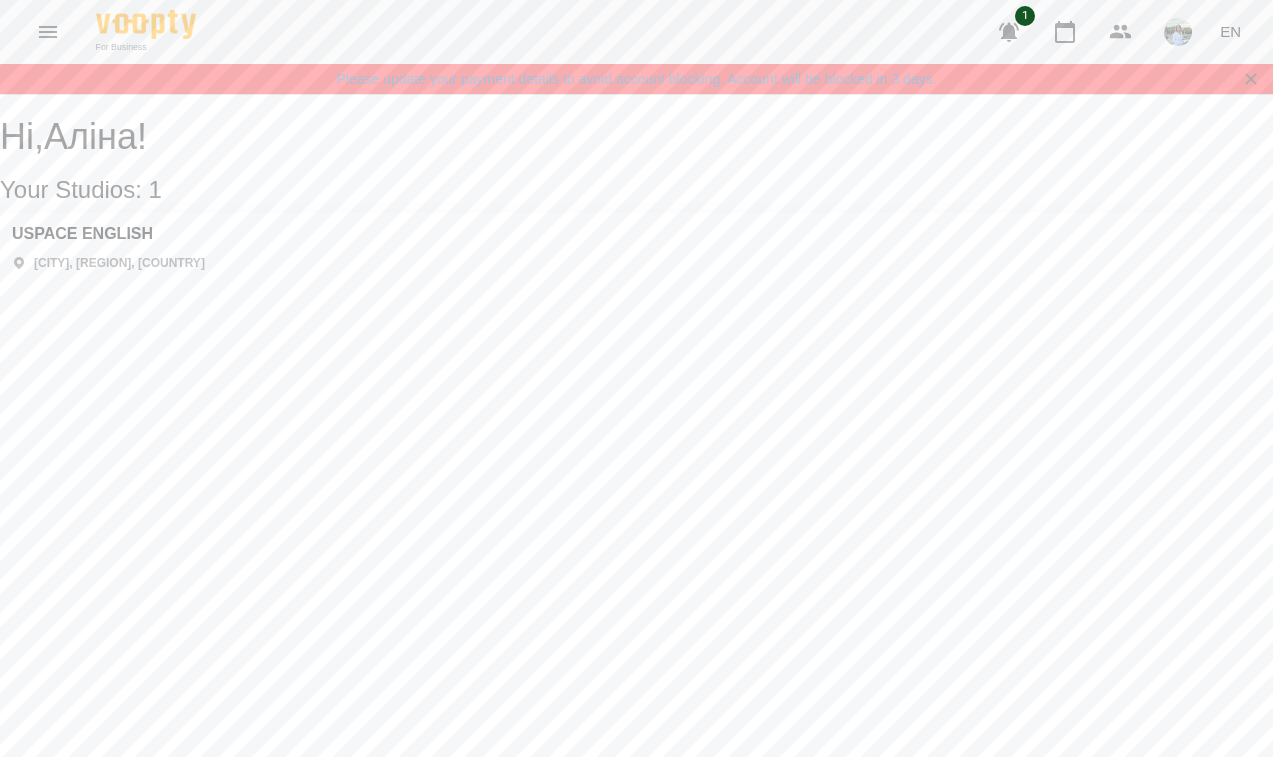 click 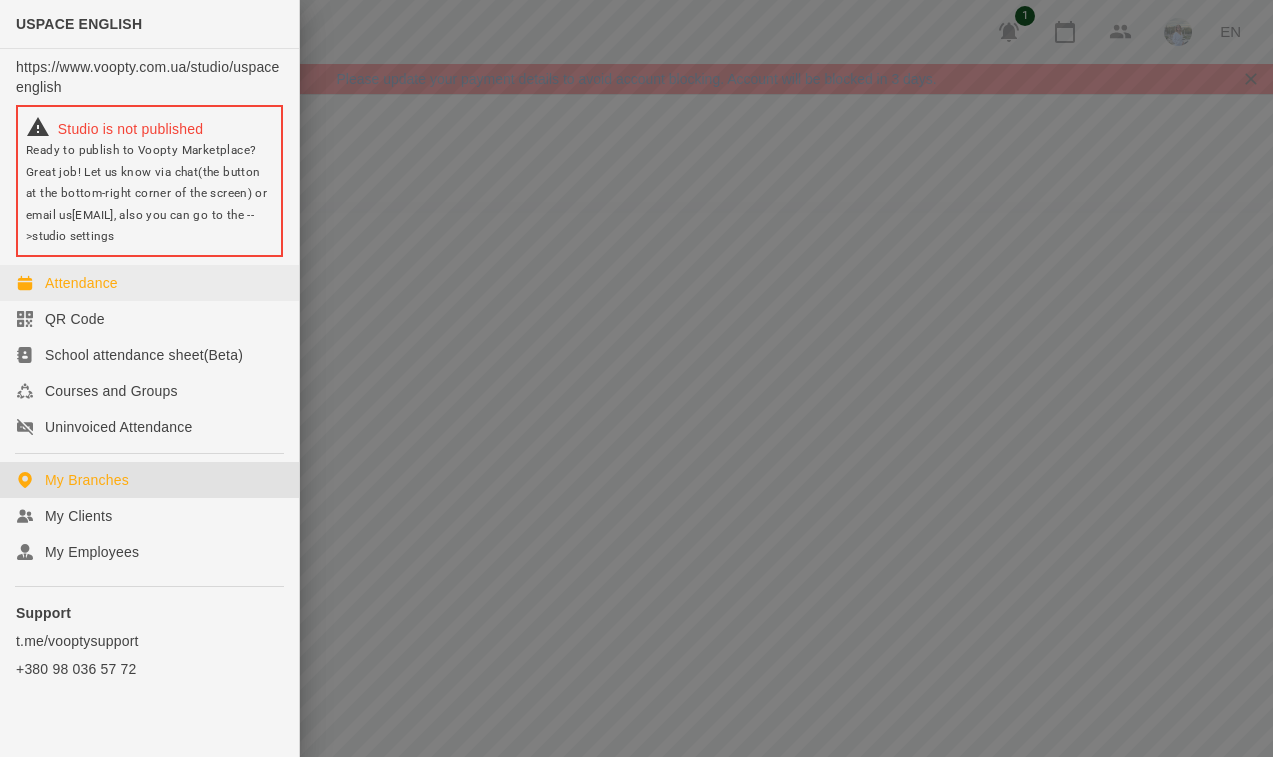 click on "Attendance" at bounding box center [81, 283] 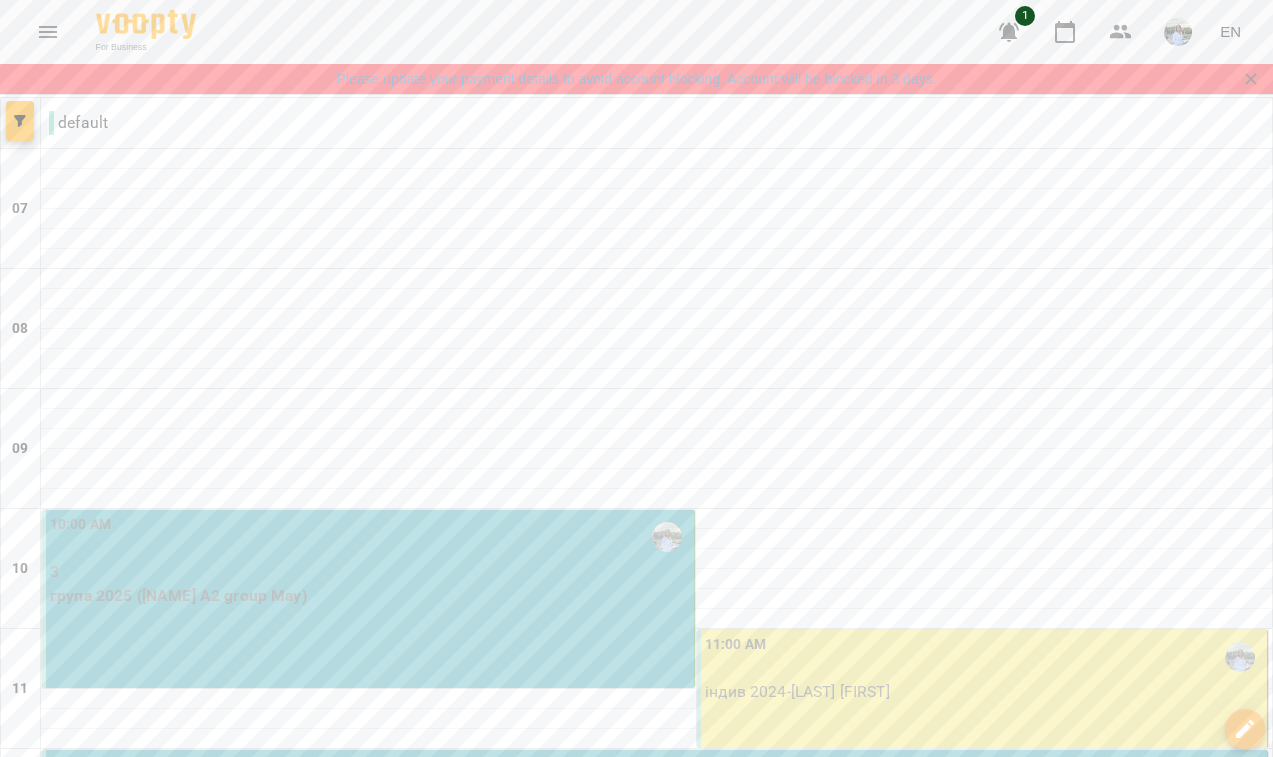 scroll, scrollTop: 1324, scrollLeft: 0, axis: vertical 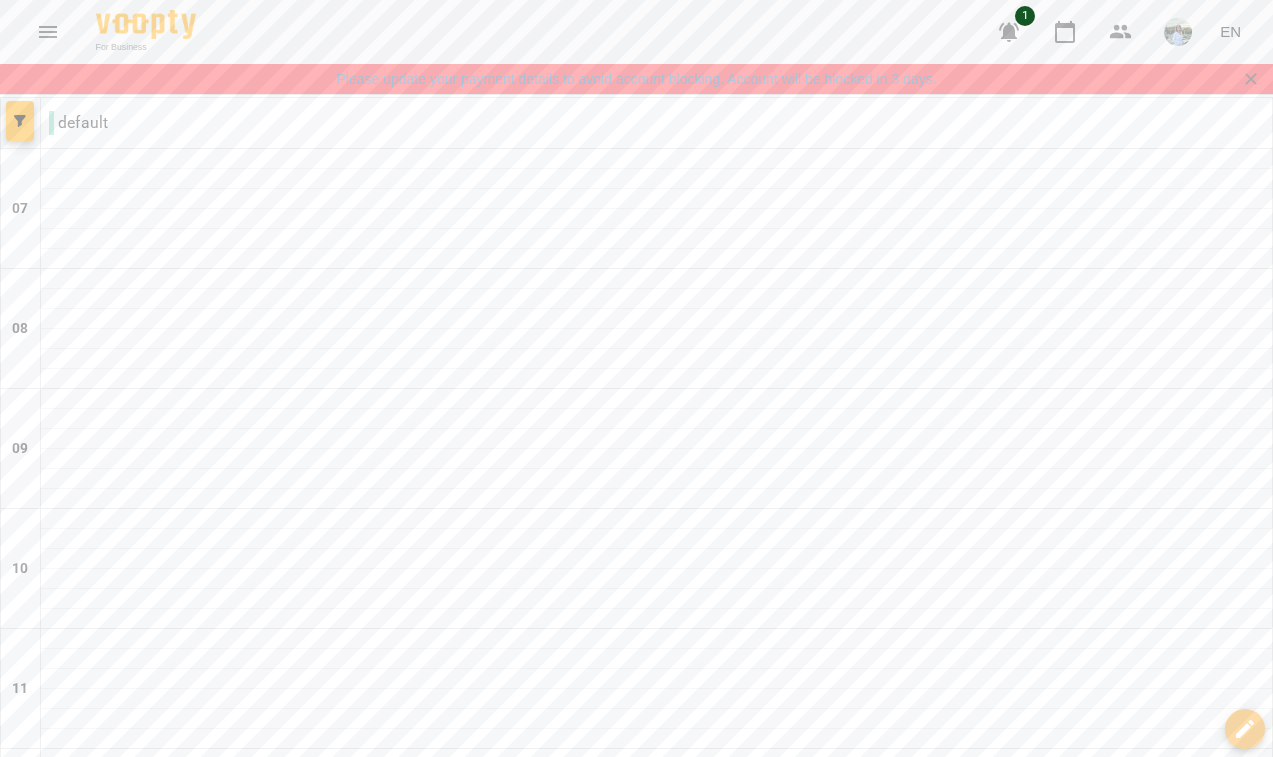 click on "Sat" at bounding box center [888, 1975] 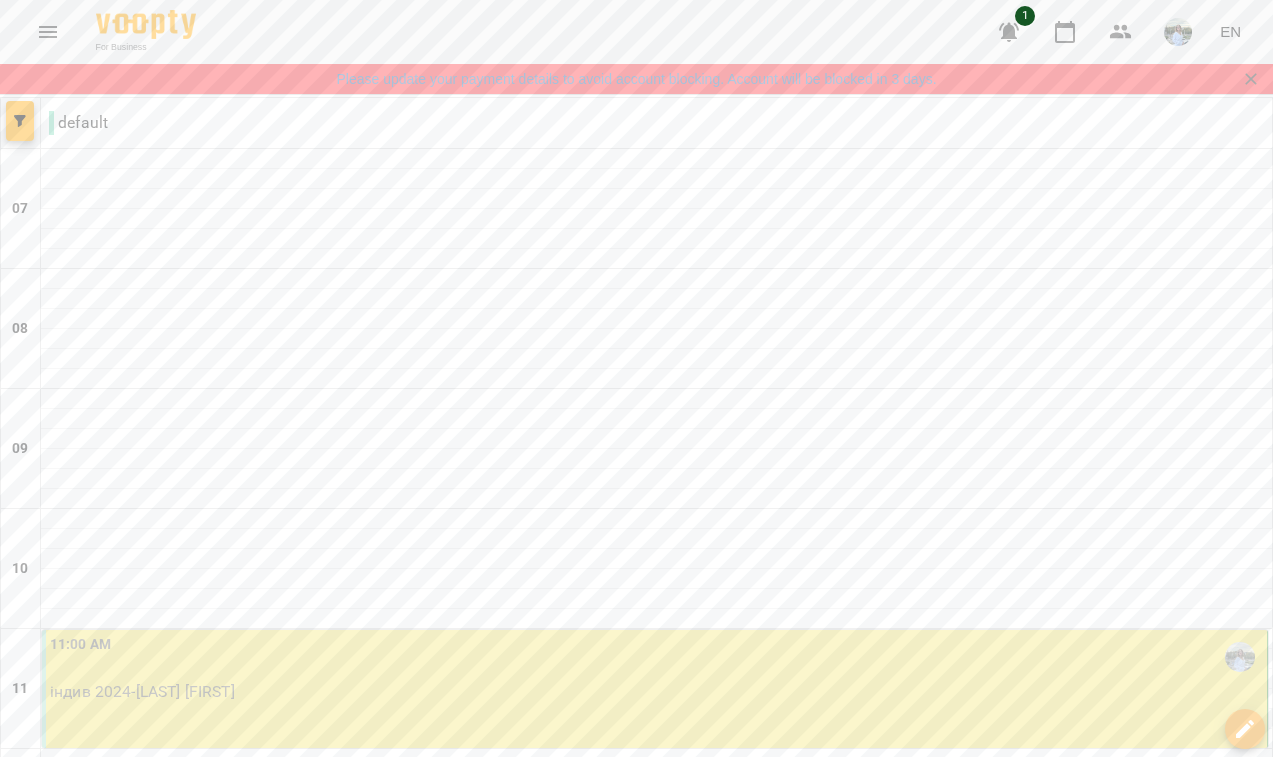 scroll, scrollTop: 1324, scrollLeft: 0, axis: vertical 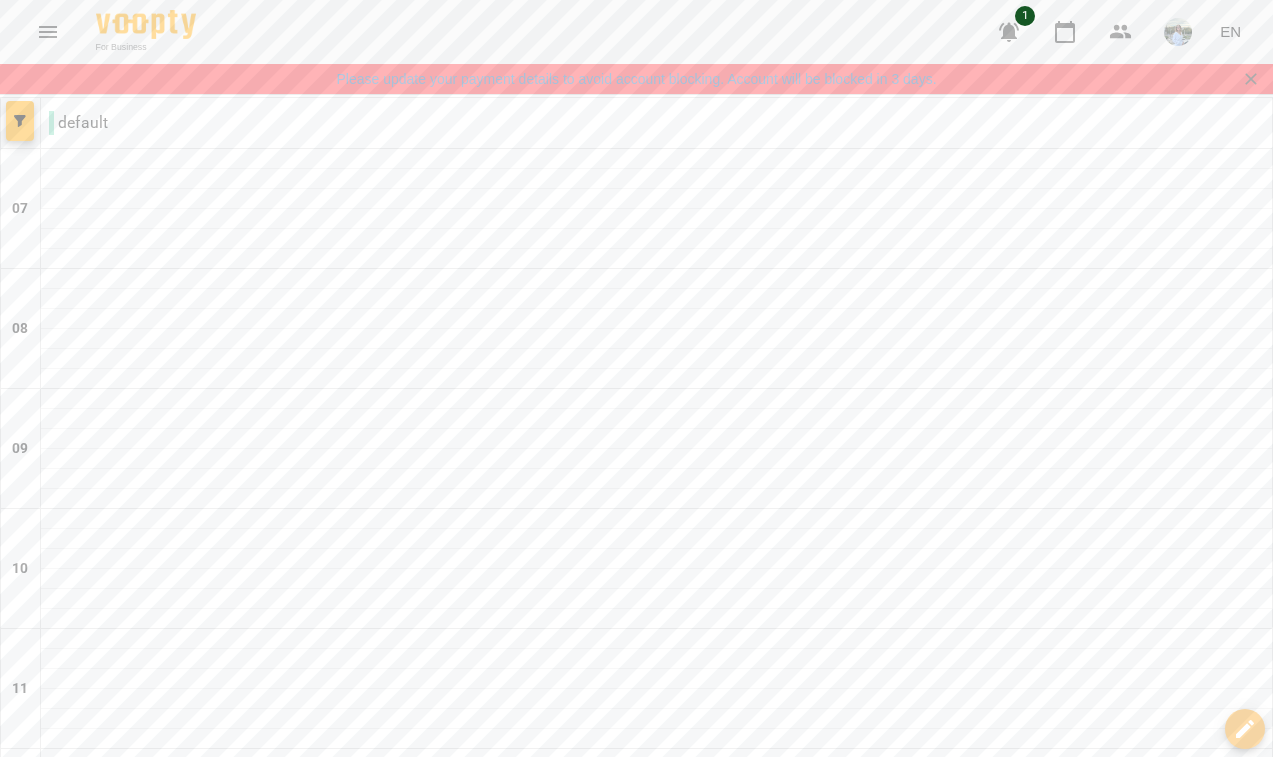 click on "Sat" at bounding box center (1062, 1975) 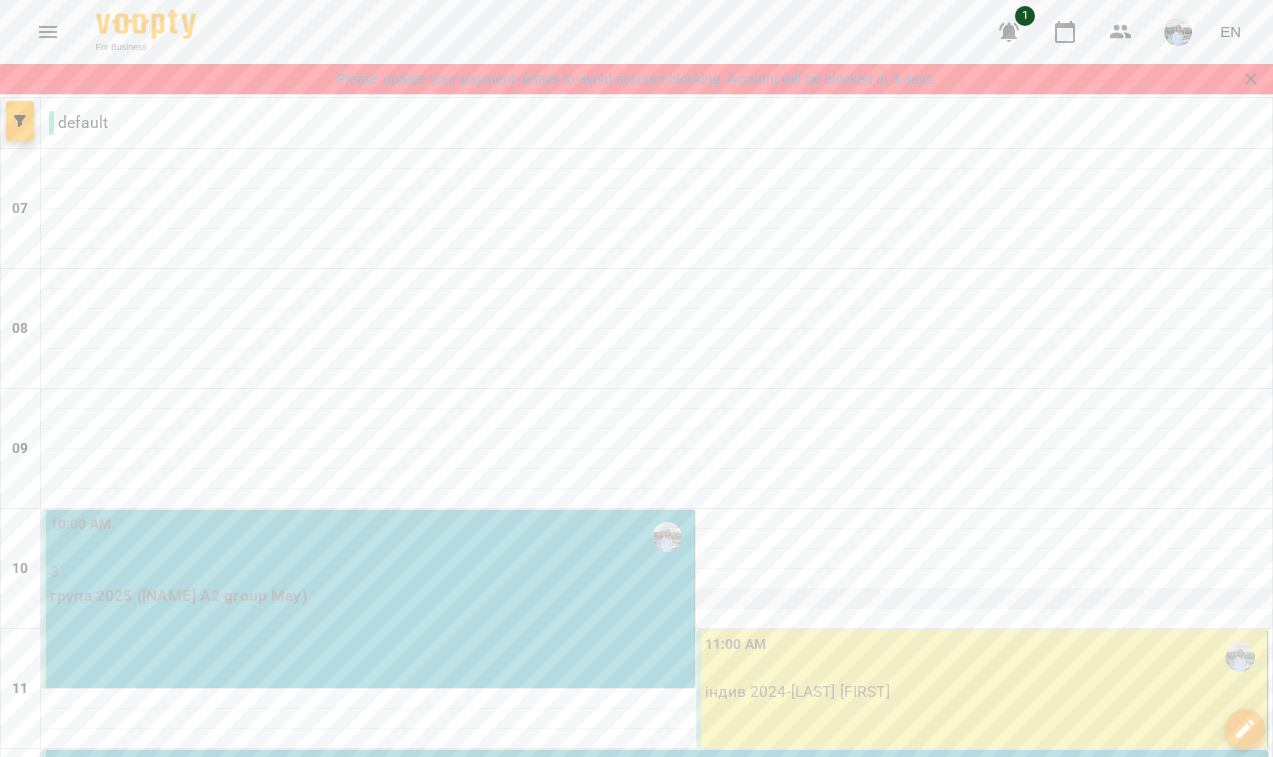 scroll, scrollTop: 135, scrollLeft: 0, axis: vertical 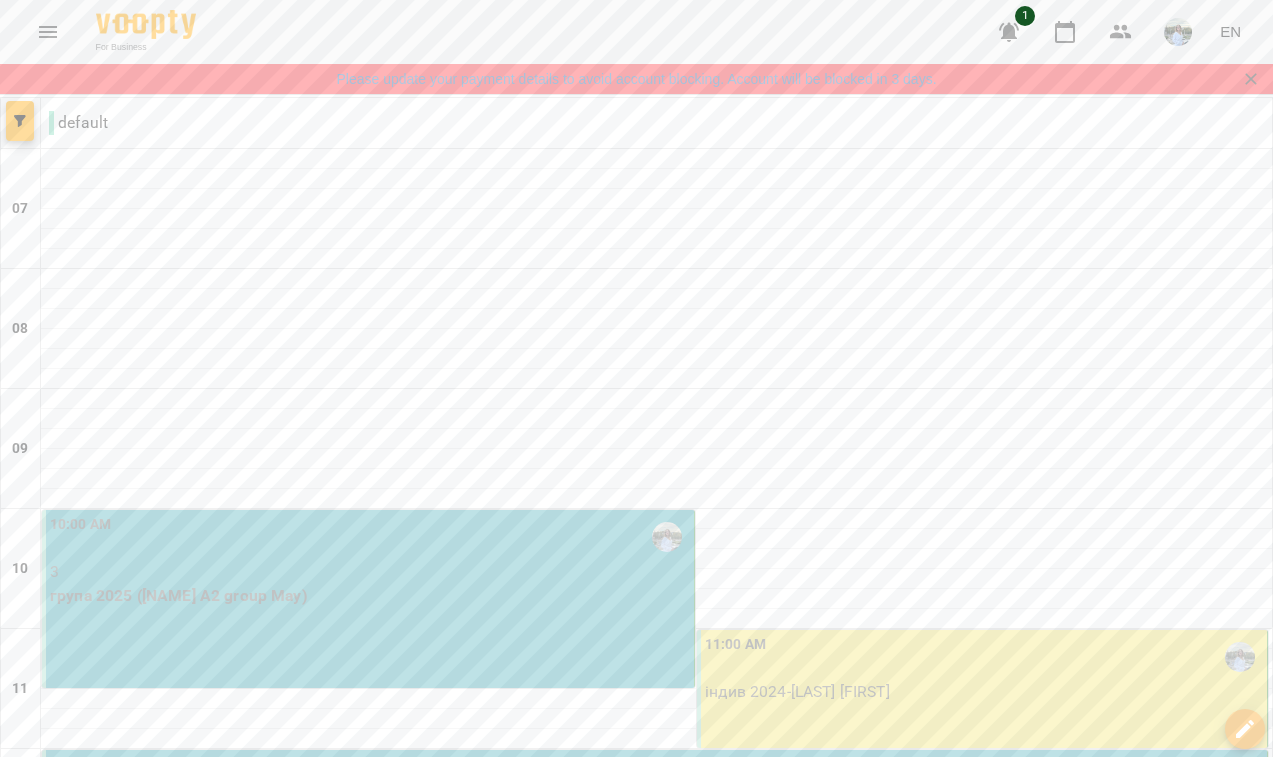 click on "група 2025 ([NAME] A2 group May)" at bounding box center [370, 596] 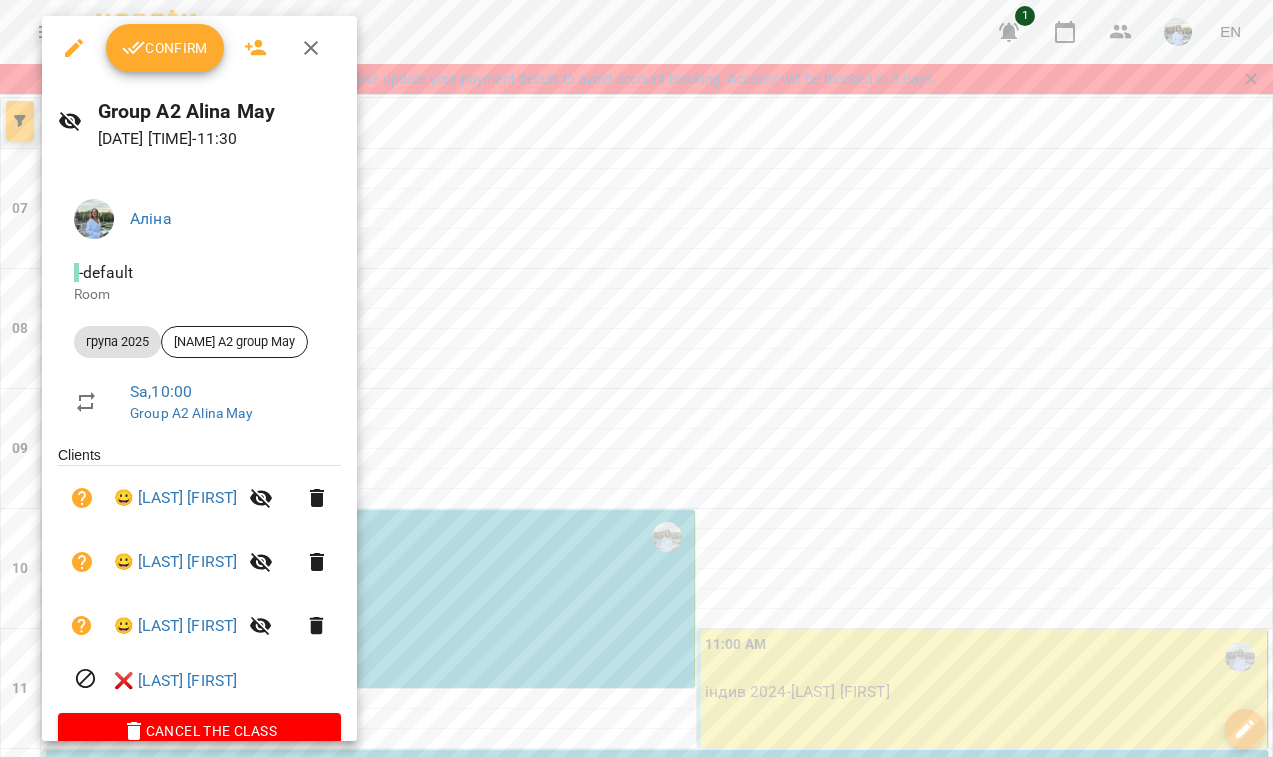 click on "Confirm" at bounding box center (165, 48) 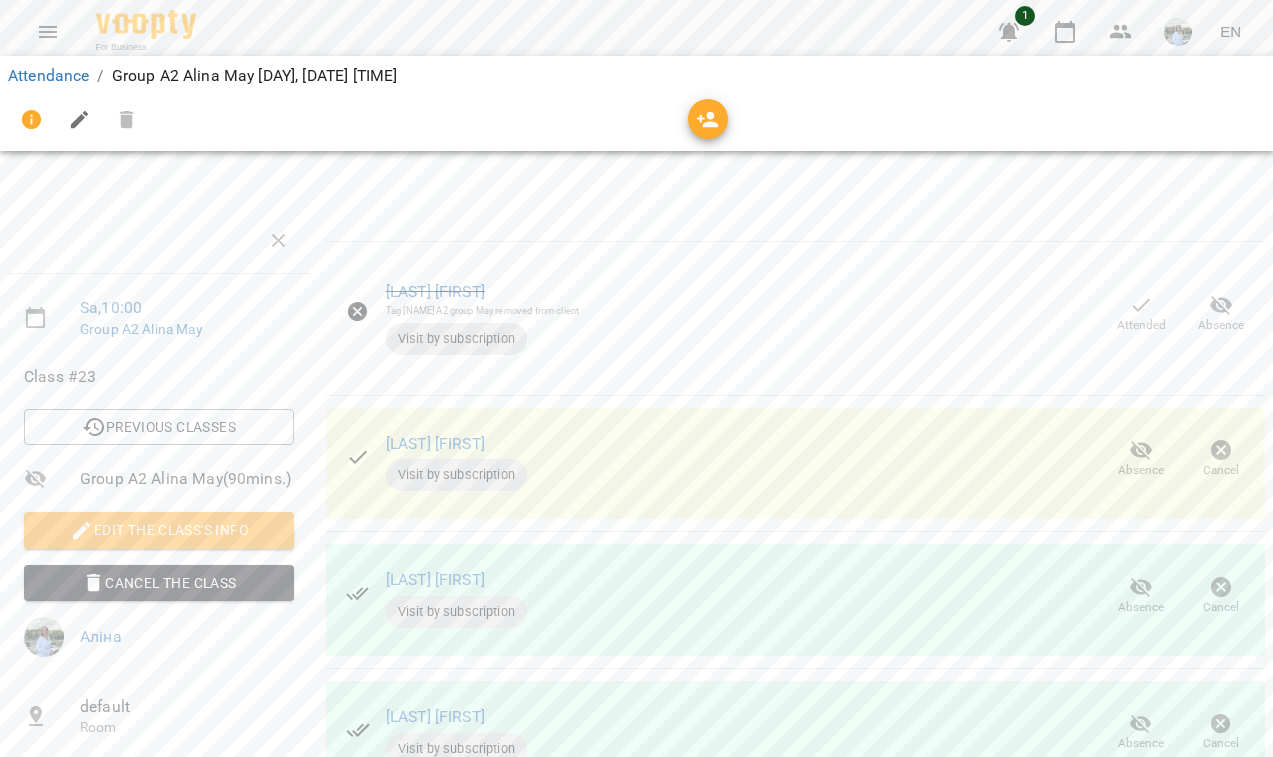 scroll, scrollTop: 0, scrollLeft: 0, axis: both 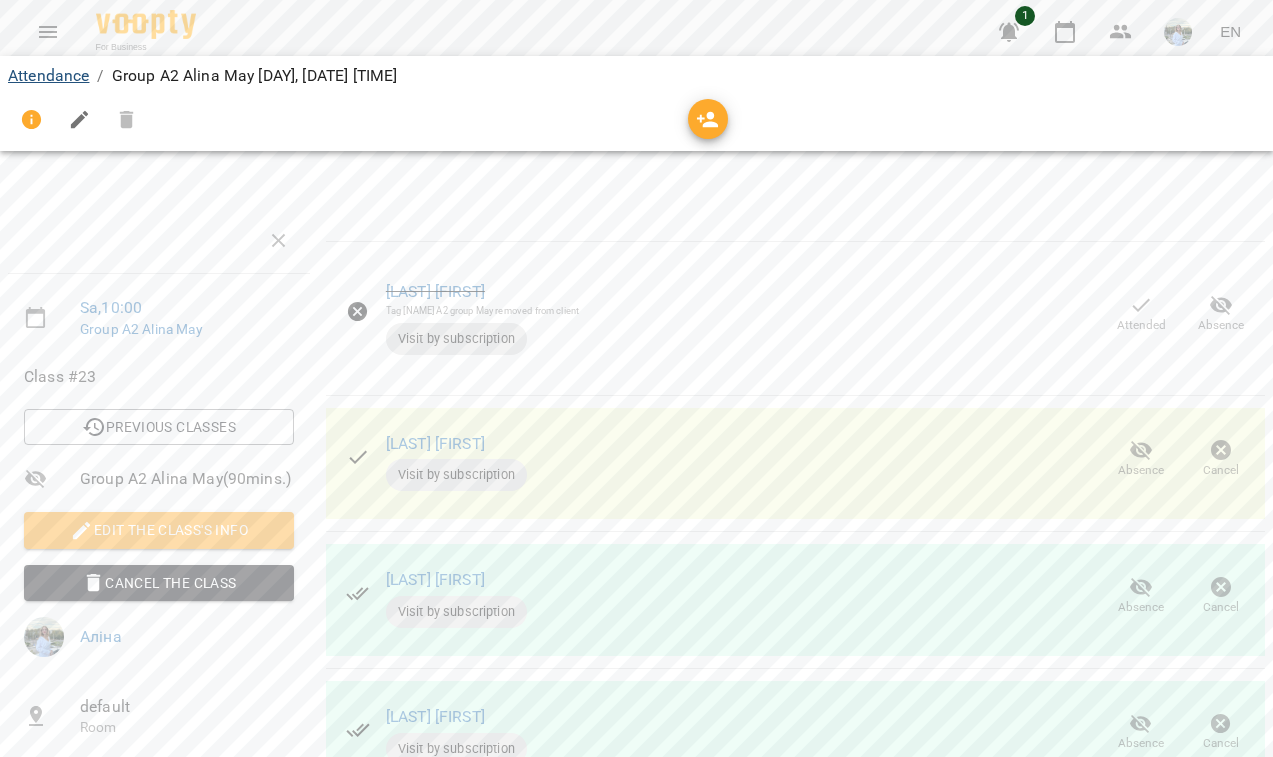 click on "Attendance" at bounding box center [48, 75] 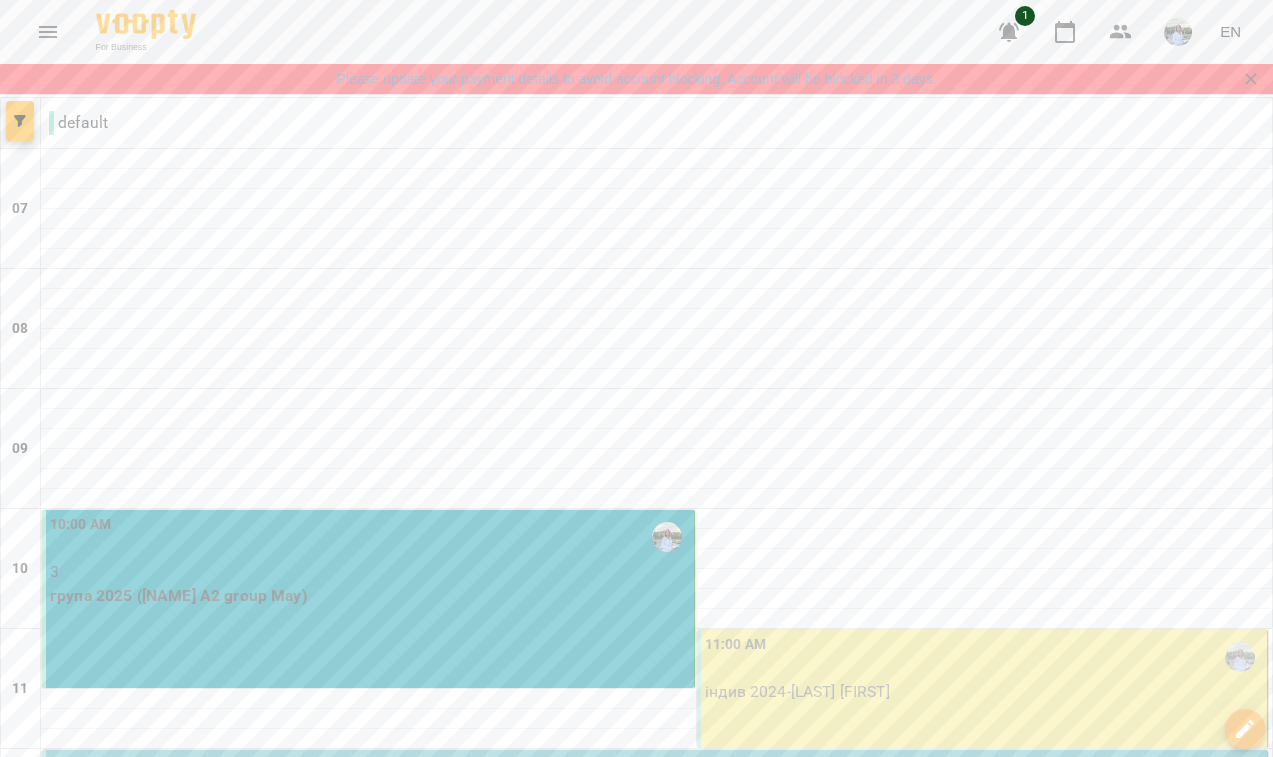 scroll, scrollTop: 514, scrollLeft: 0, axis: vertical 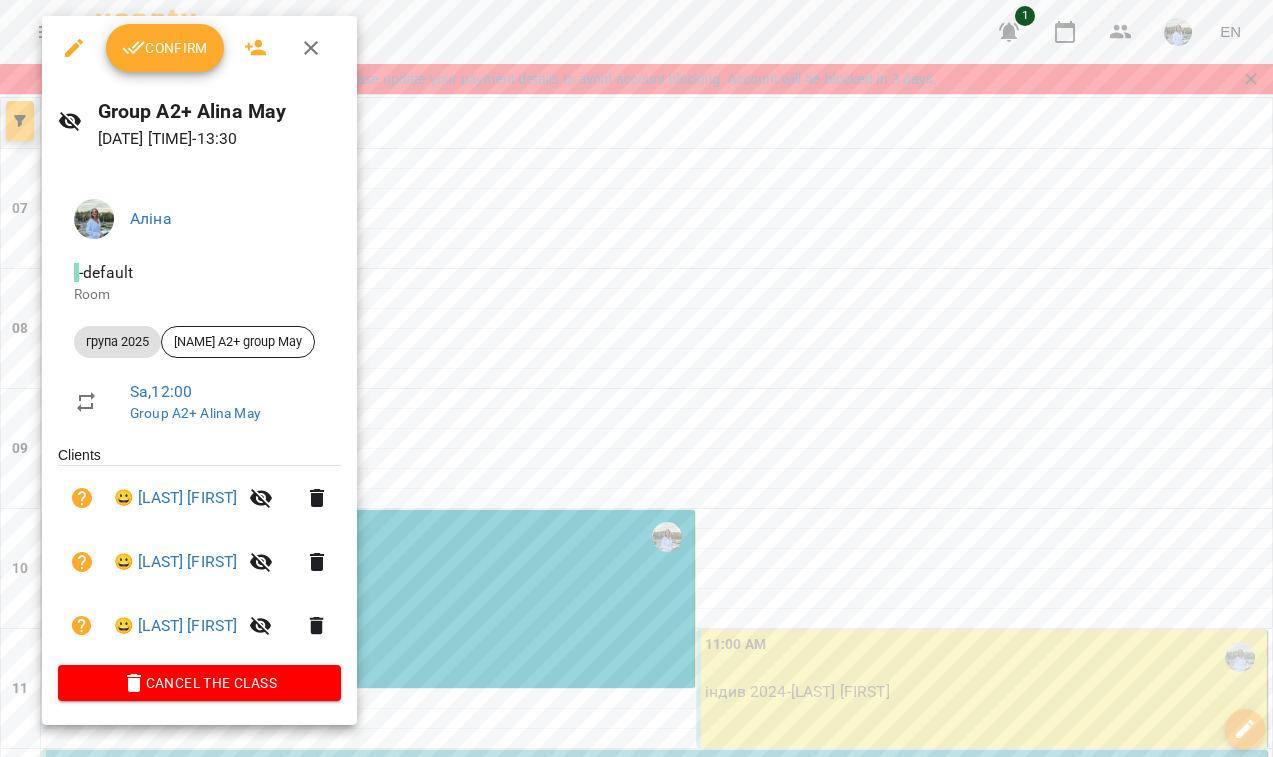 click on "Confirm" at bounding box center [165, 48] 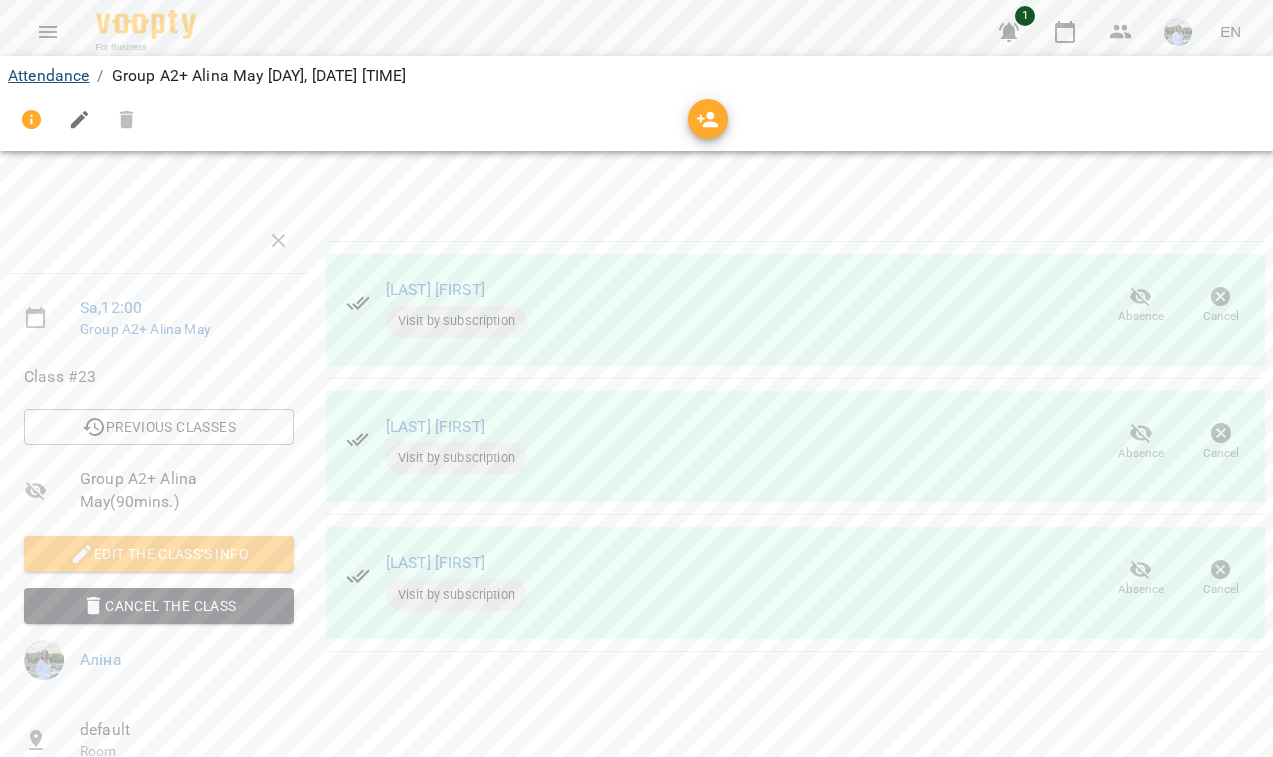 click on "Attendance" at bounding box center [48, 75] 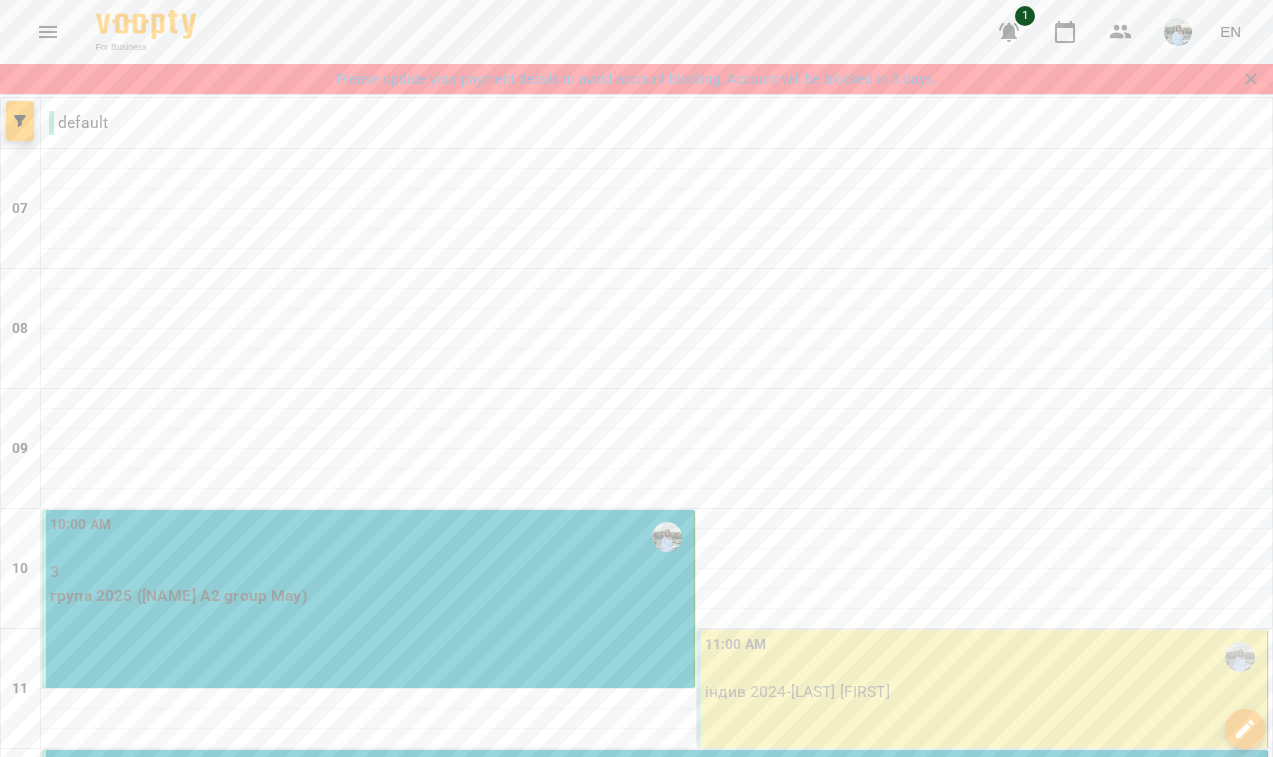 scroll, scrollTop: 1324, scrollLeft: 0, axis: vertical 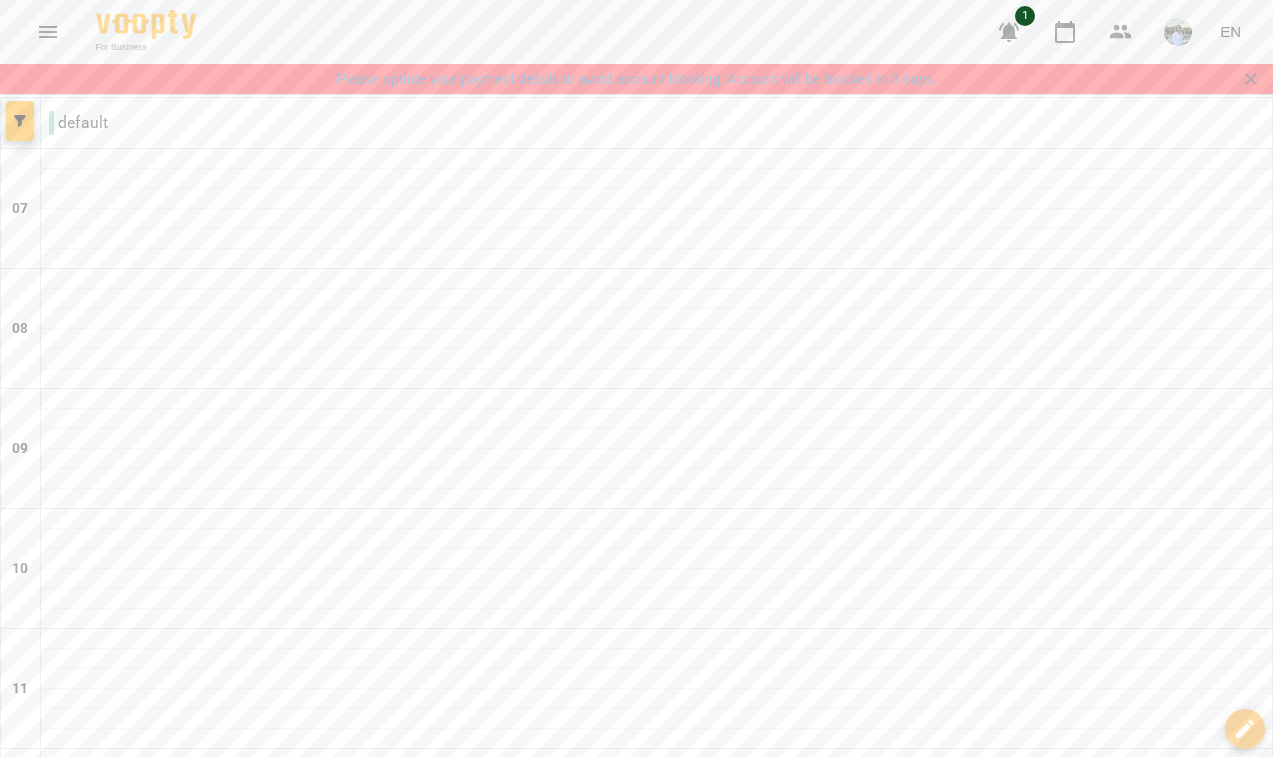 click at bounding box center (756, 2040) 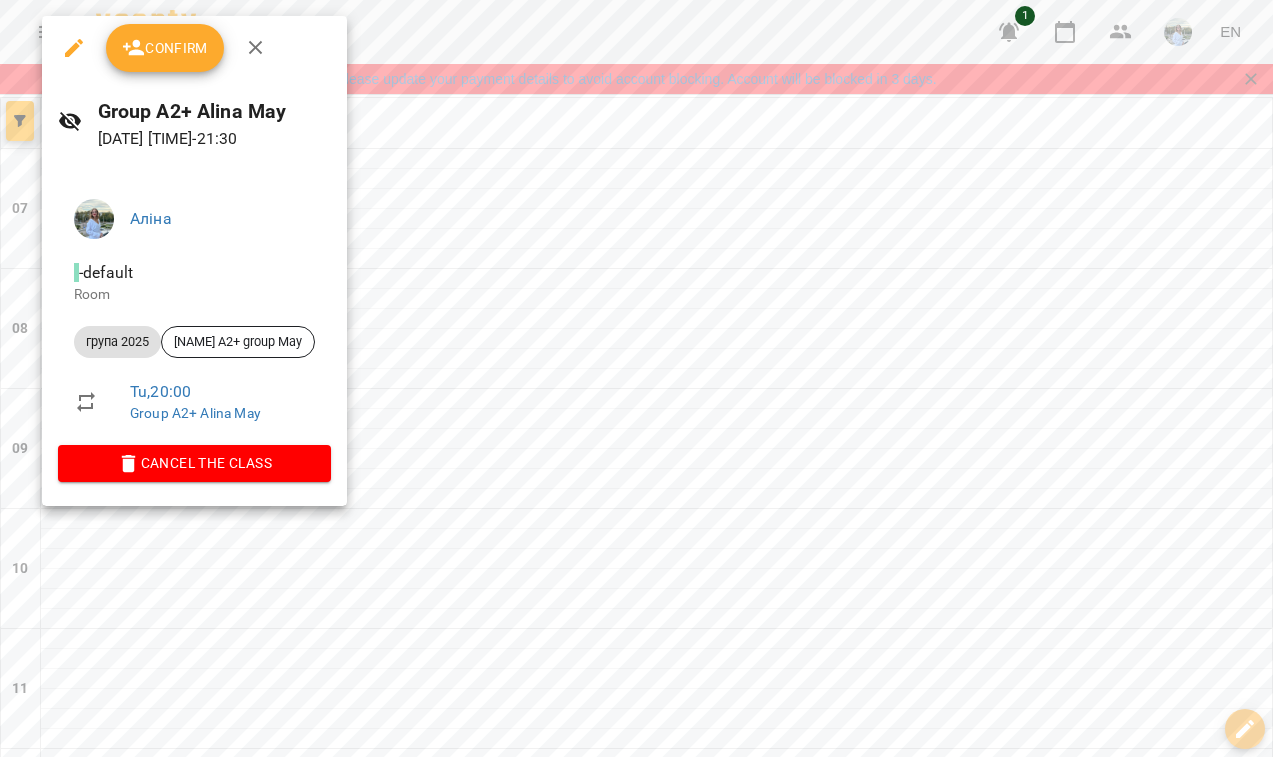 scroll, scrollTop: 1324, scrollLeft: 0, axis: vertical 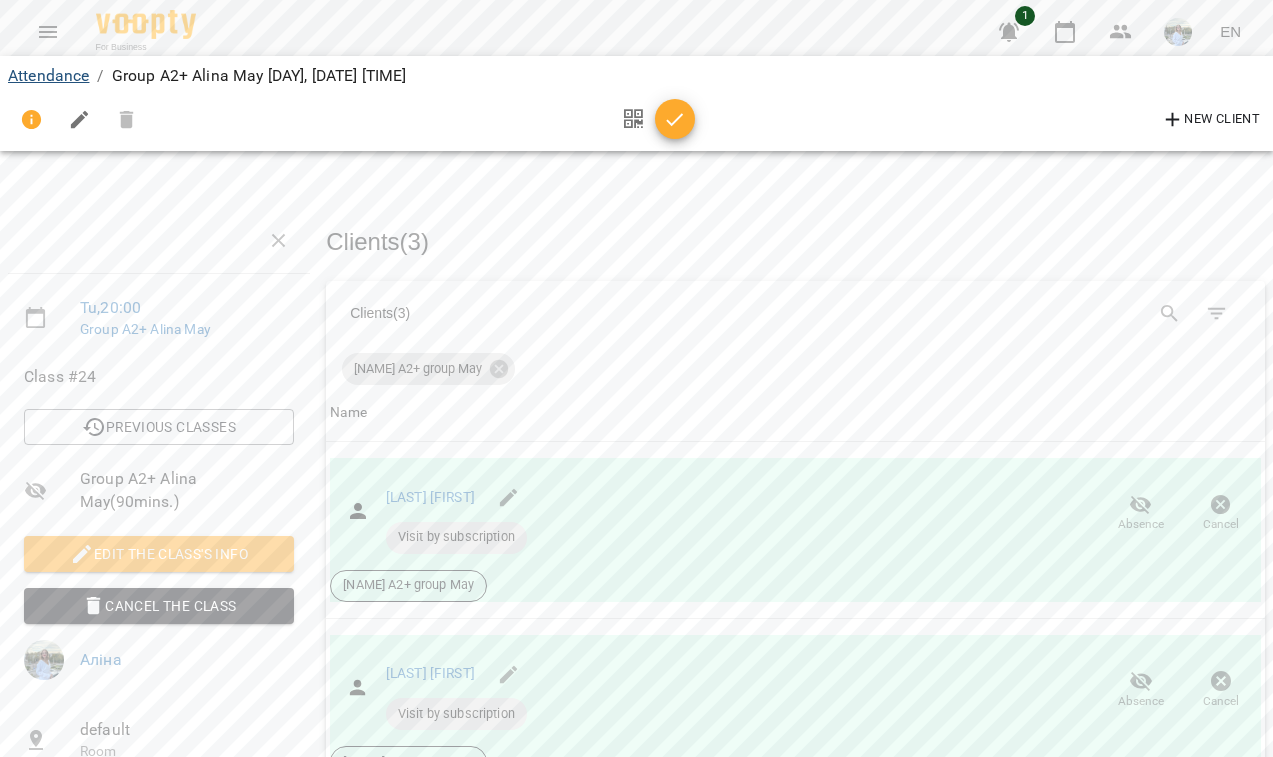 click on "Attendance" at bounding box center (48, 75) 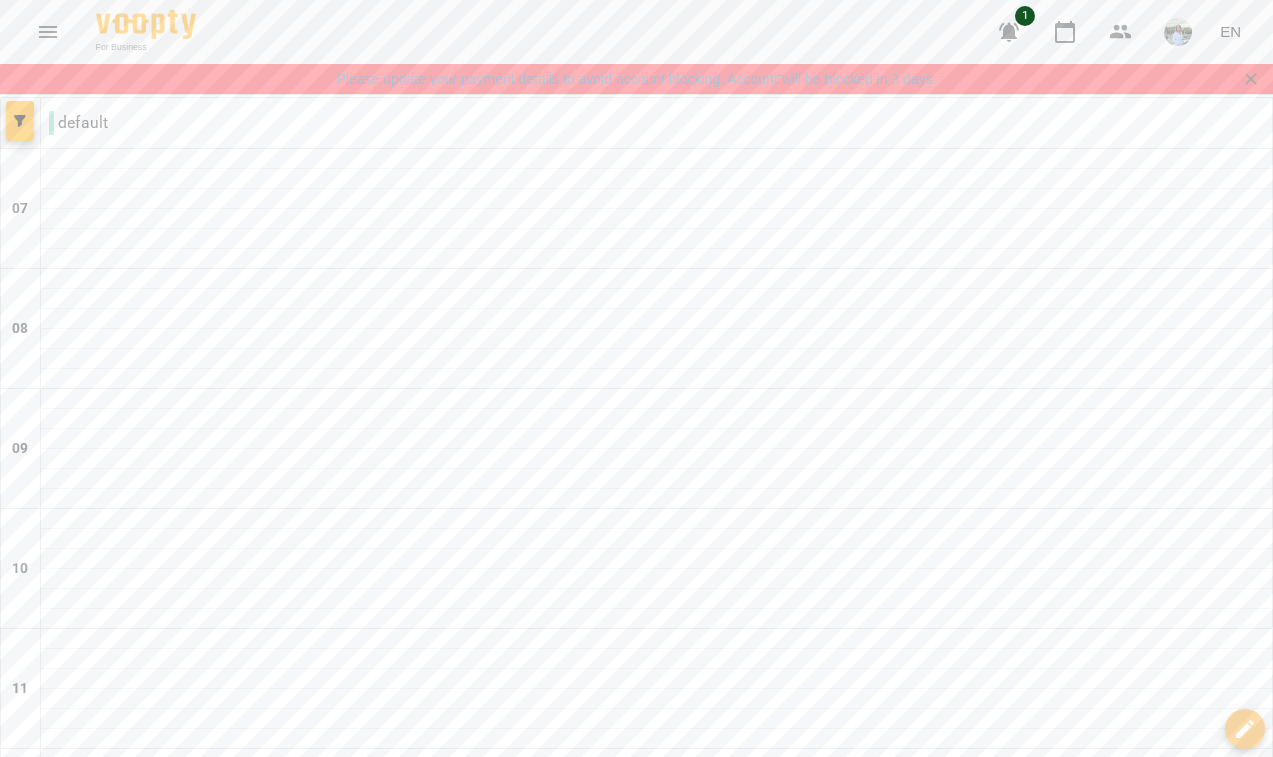 scroll, scrollTop: 1324, scrollLeft: 0, axis: vertical 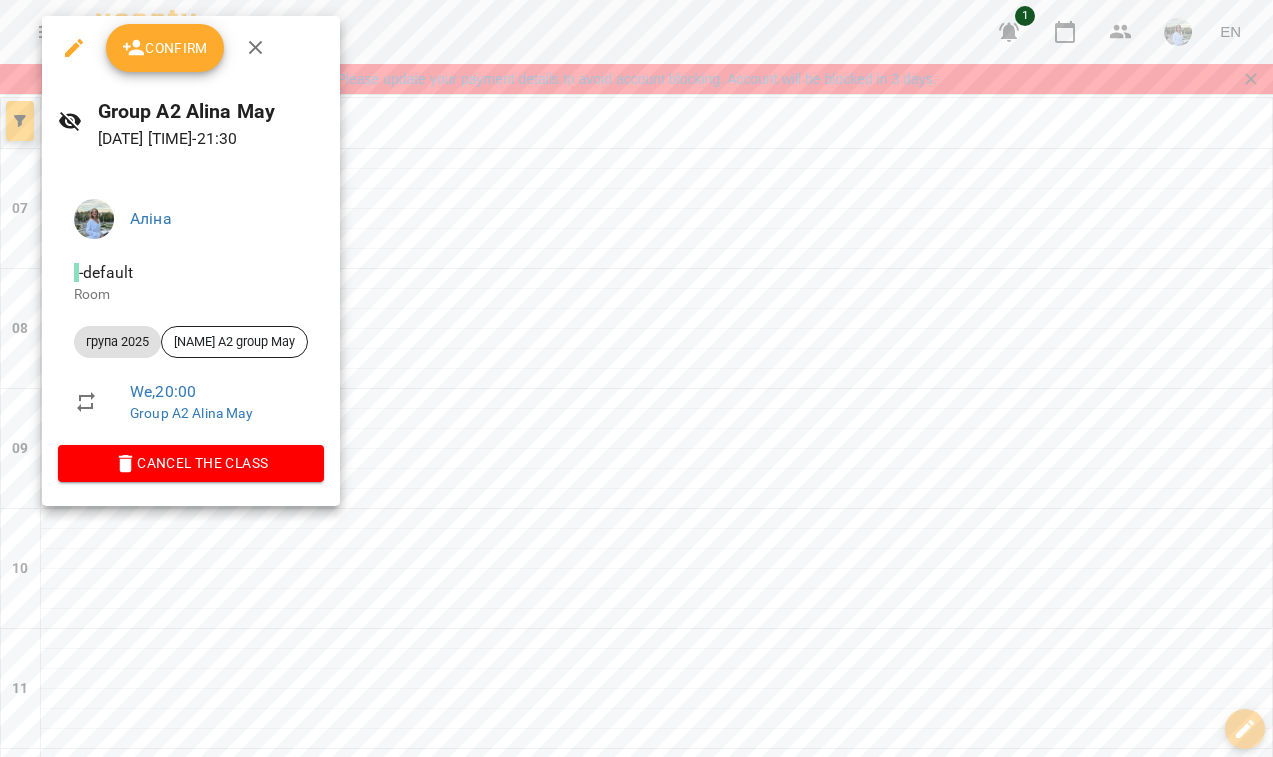 click on "Confirm" at bounding box center (165, 48) 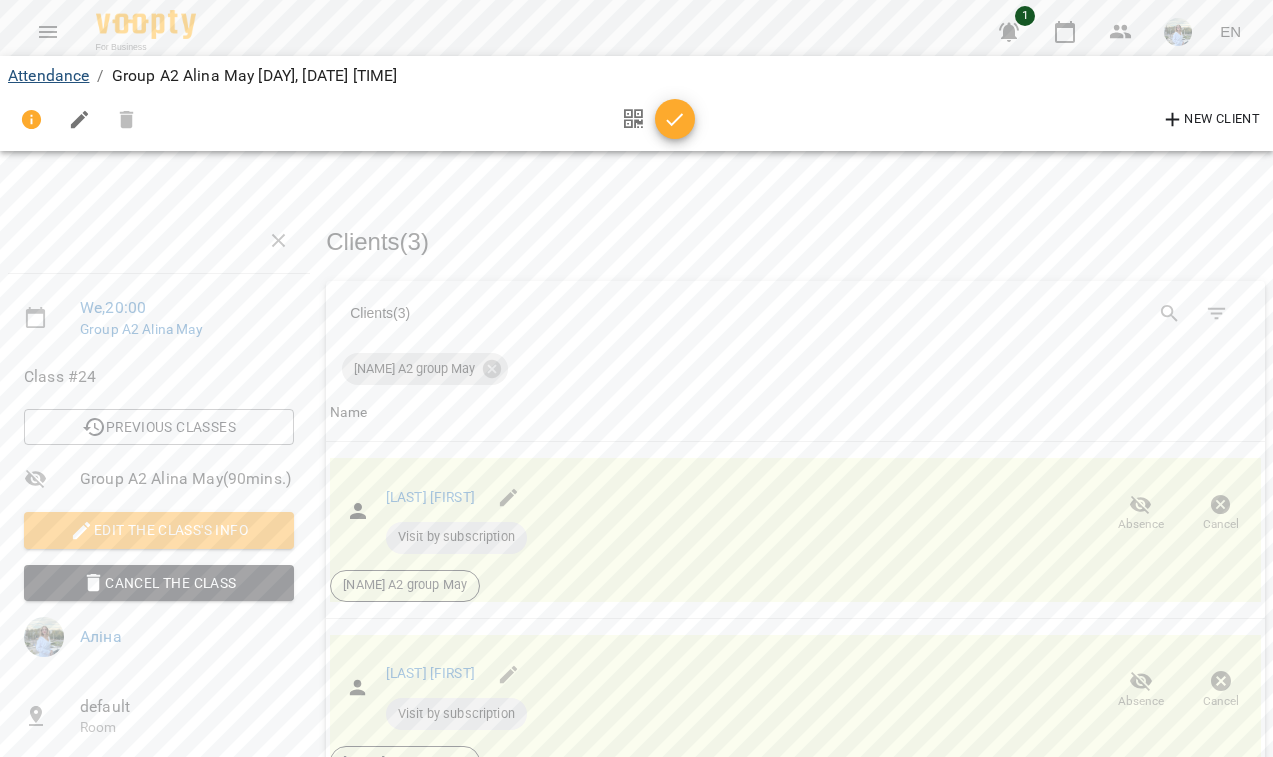 click on "Attendance" at bounding box center (48, 75) 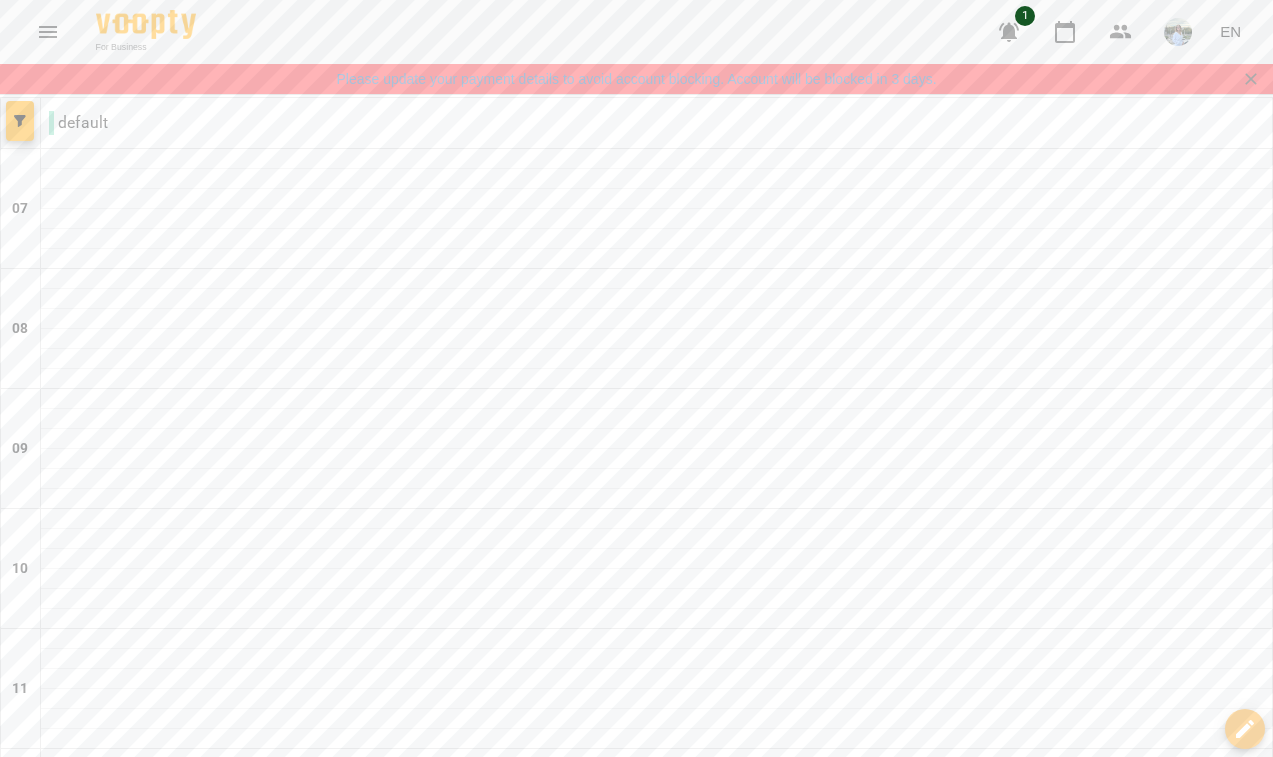 scroll, scrollTop: 1324, scrollLeft: 0, axis: vertical 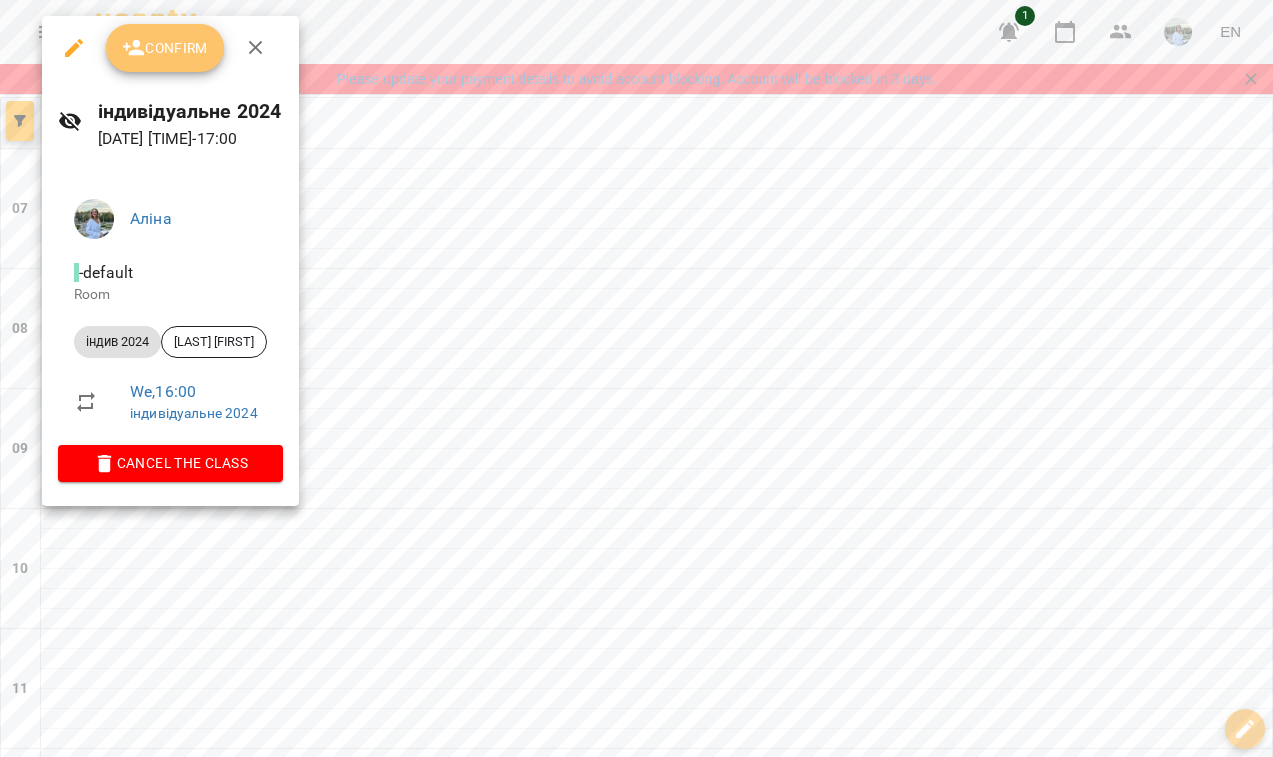 click on "Confirm" at bounding box center [165, 48] 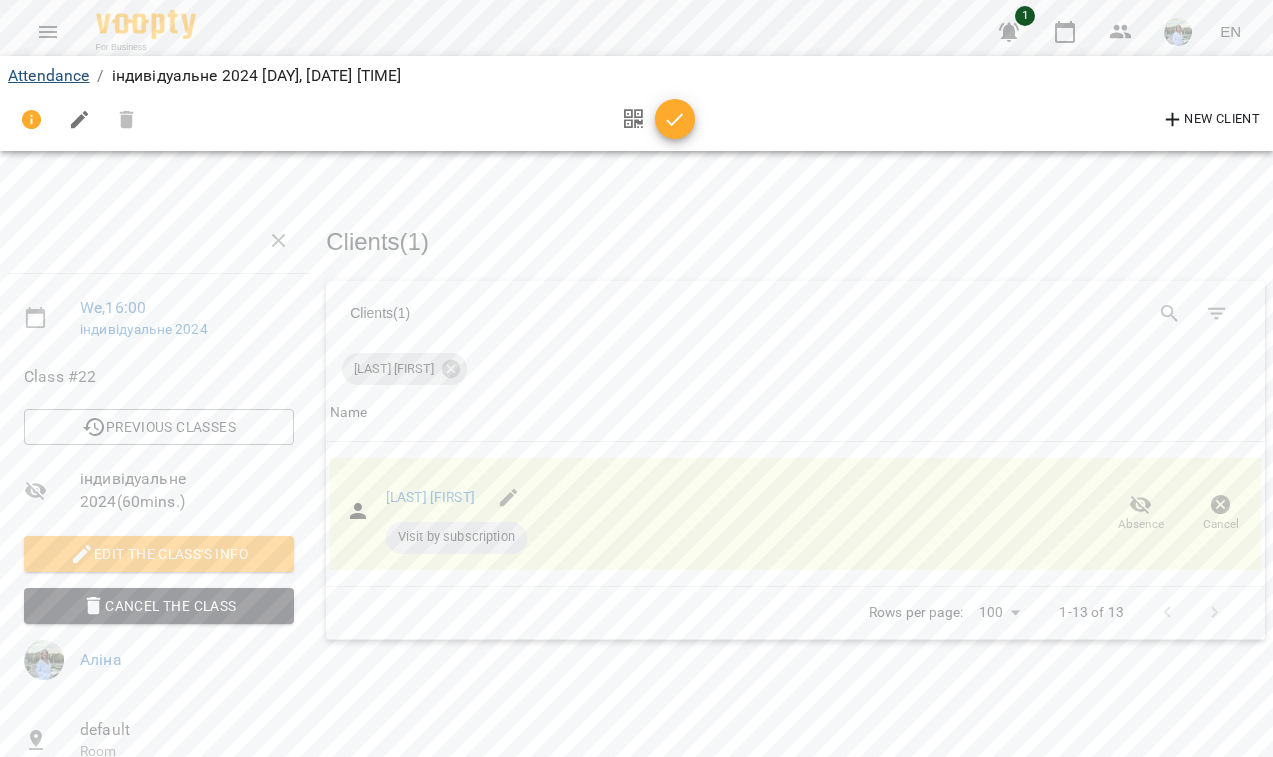 click on "Attendance" at bounding box center (48, 75) 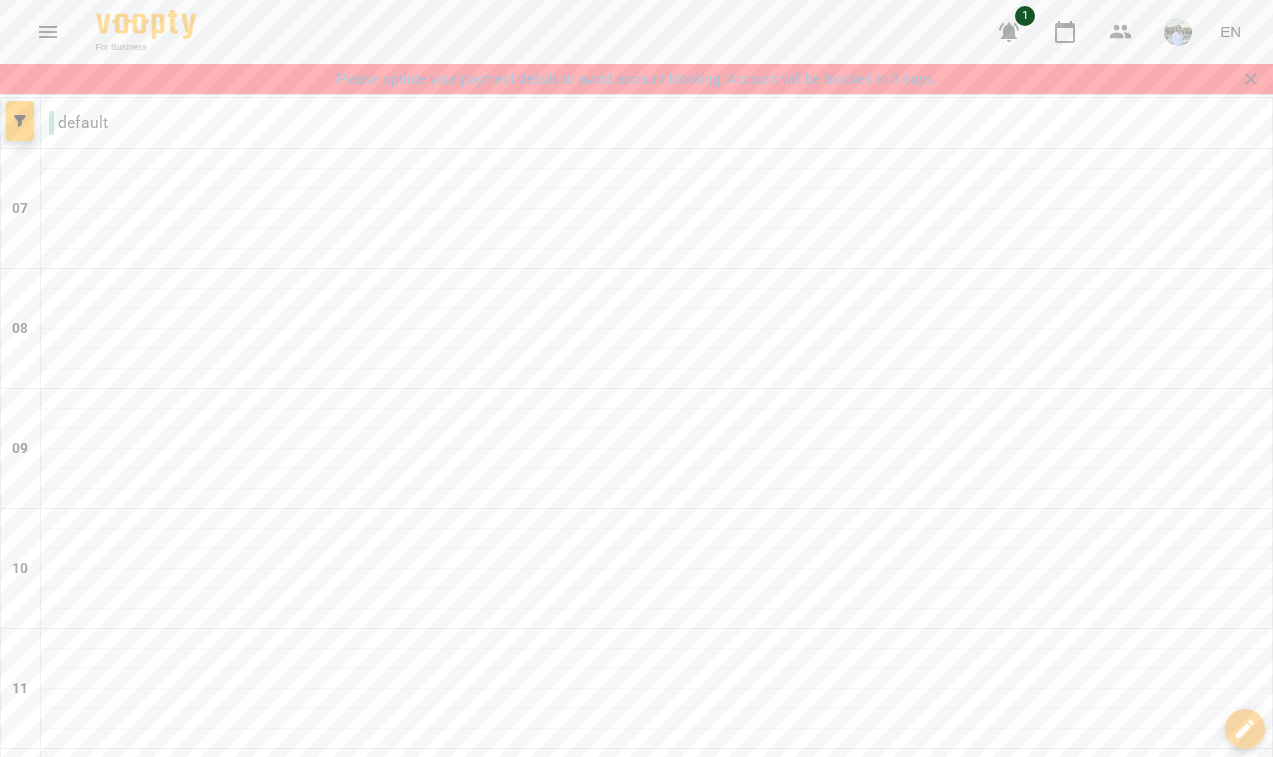 scroll, scrollTop: 285, scrollLeft: 0, axis: vertical 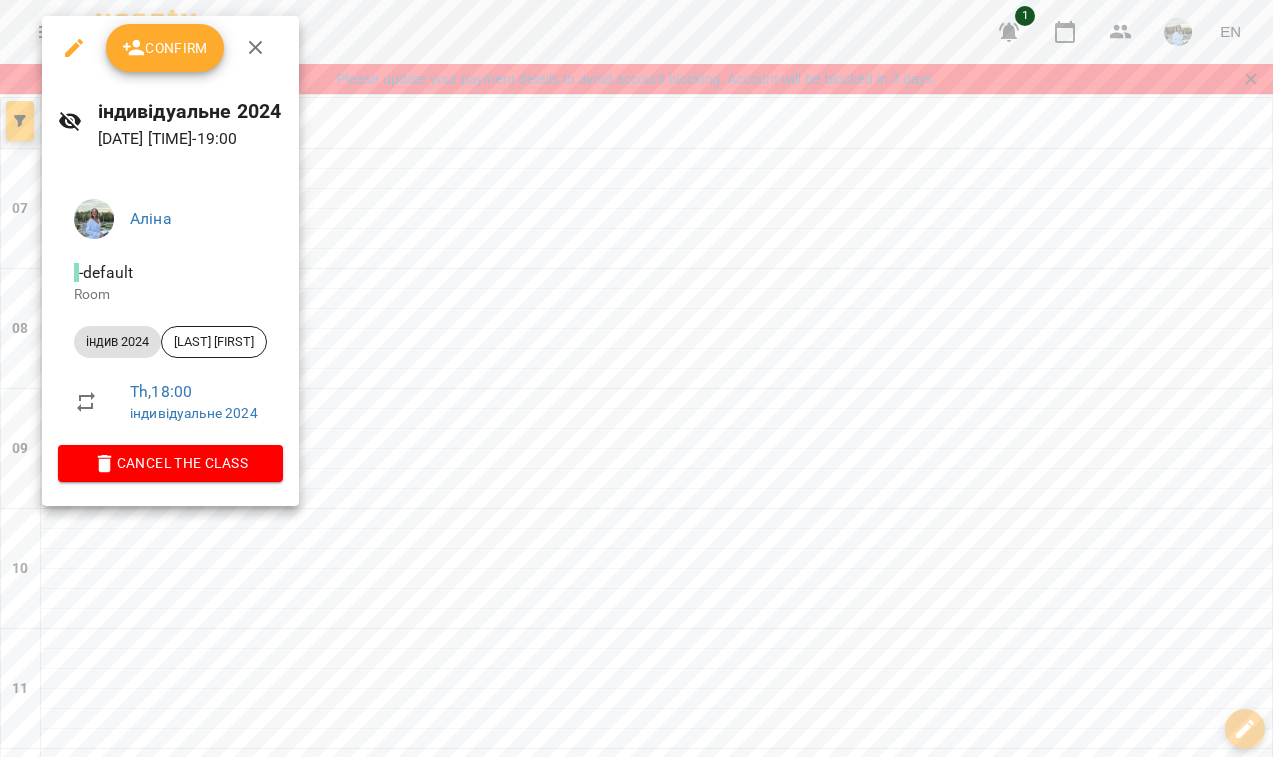 click on "Confirm" at bounding box center [165, 48] 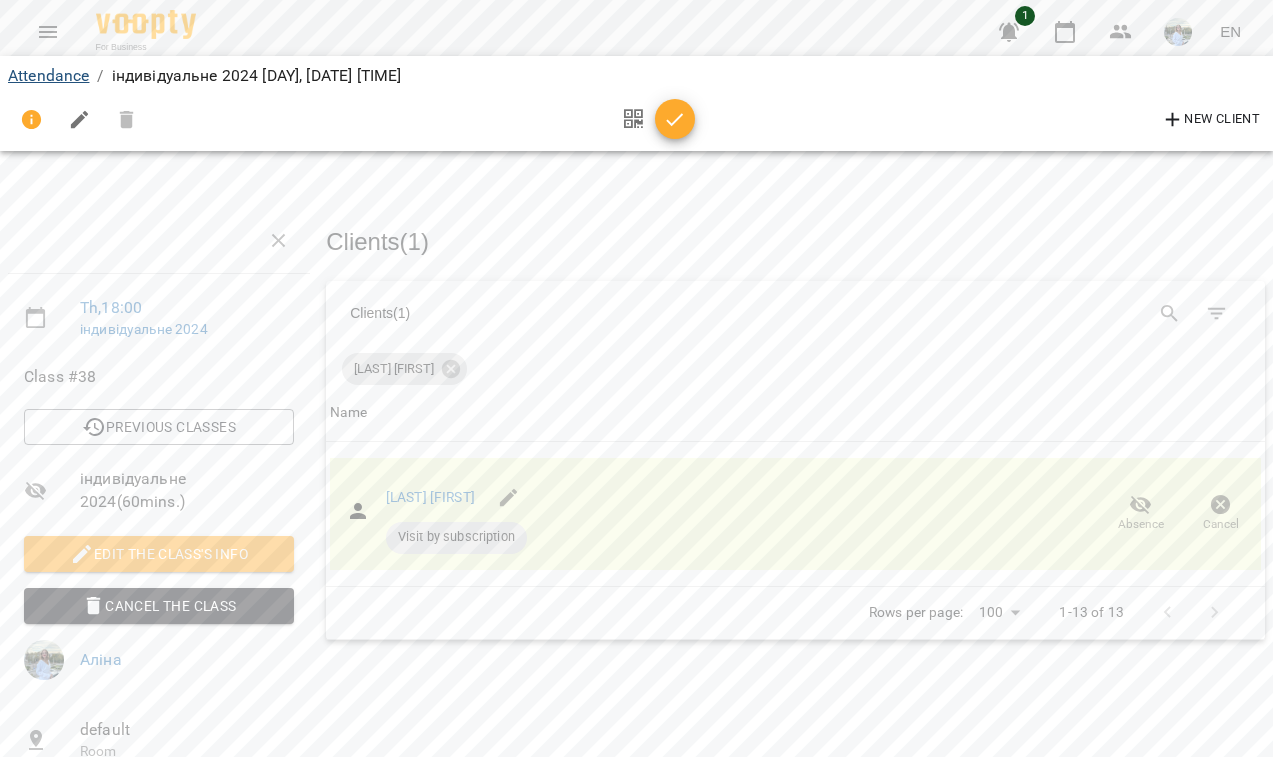 click on "Attendance" at bounding box center [48, 75] 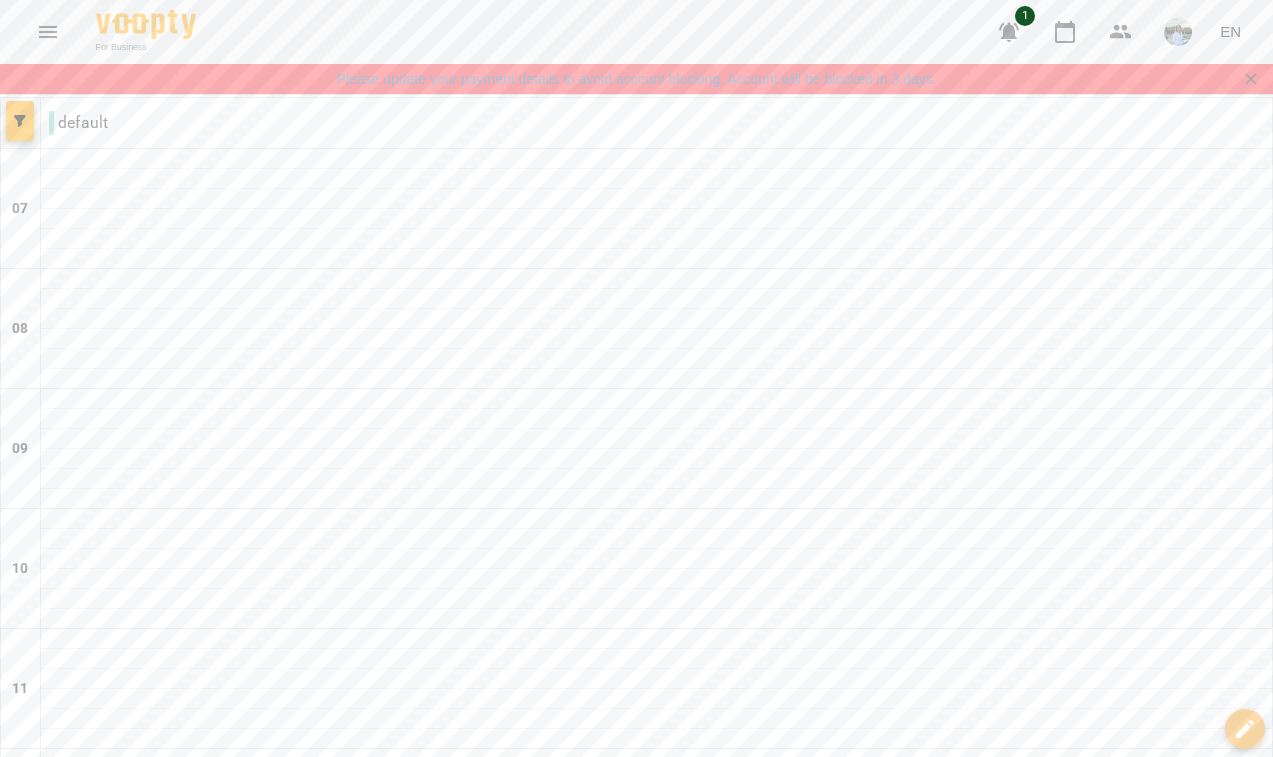 scroll, scrollTop: 875, scrollLeft: 0, axis: vertical 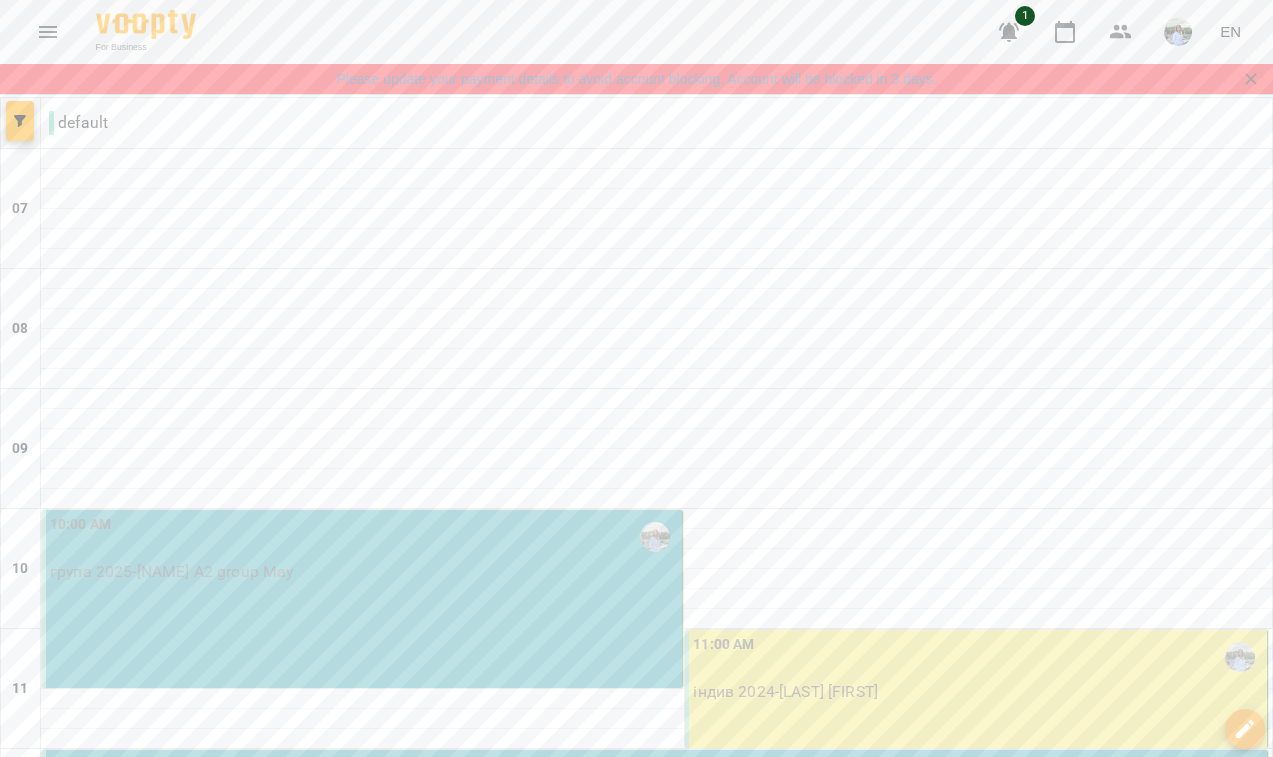 click on "група 2025 - [NAME] A2 group May" at bounding box center (364, 572) 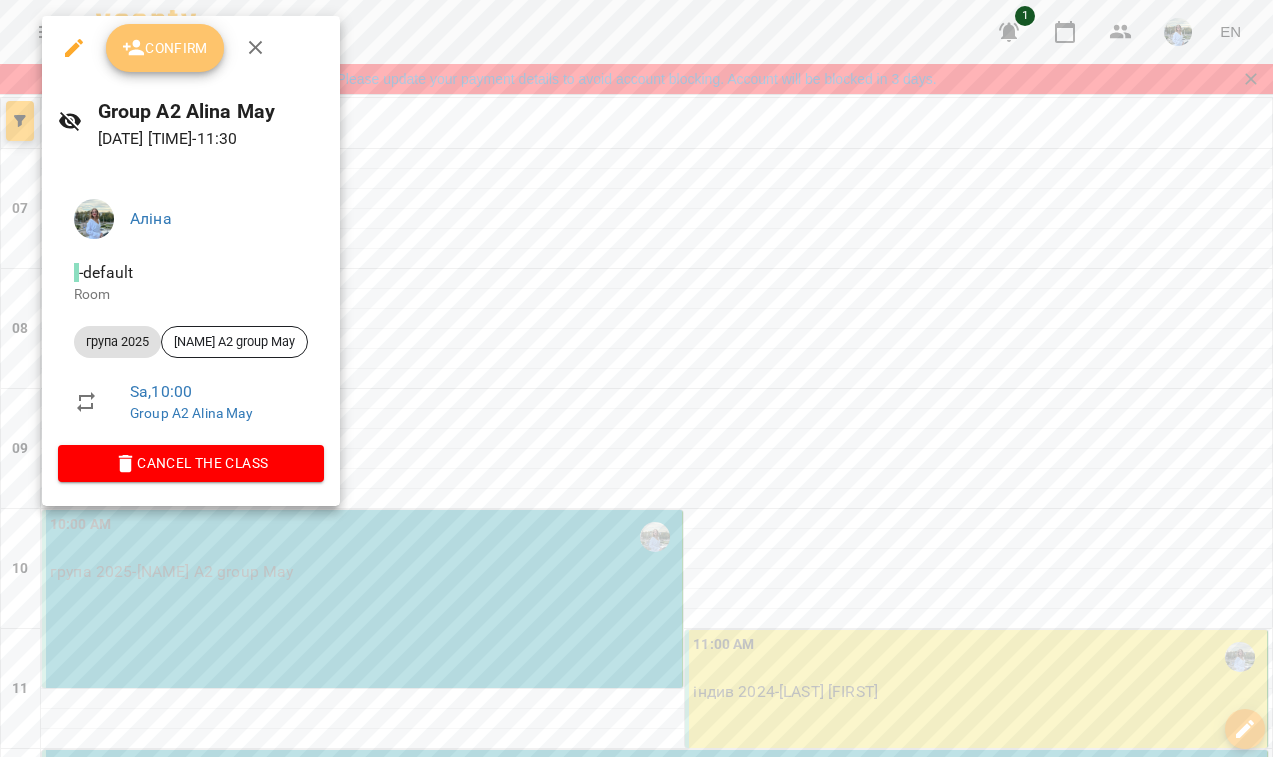 click on "Confirm" at bounding box center [165, 48] 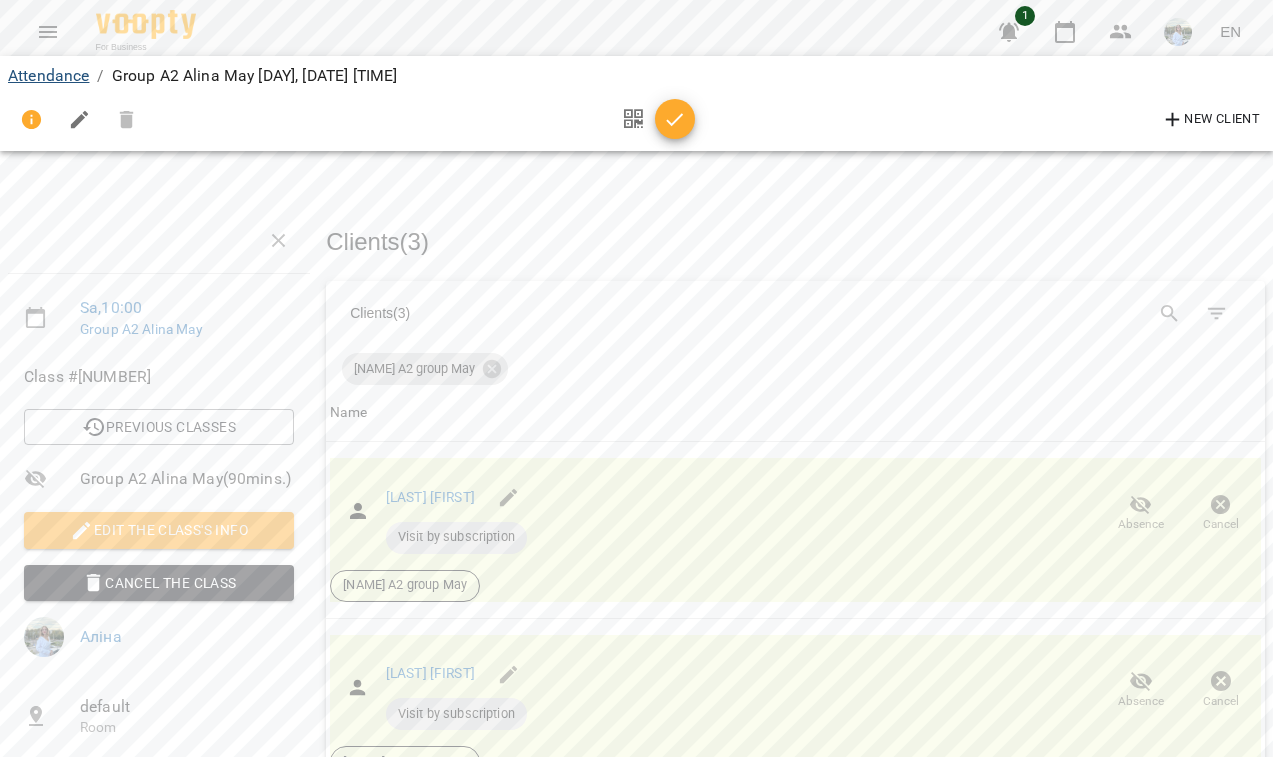click on "Attendance" at bounding box center [48, 75] 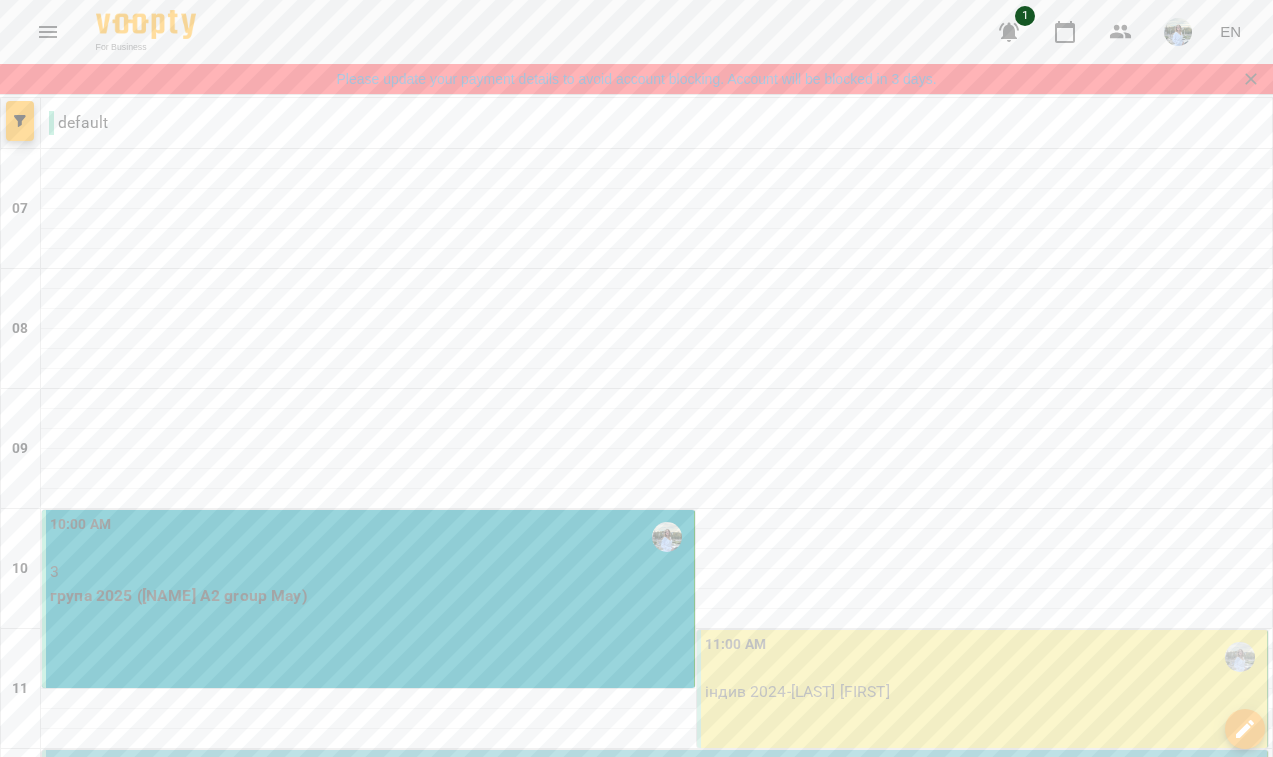 scroll, scrollTop: 480, scrollLeft: 0, axis: vertical 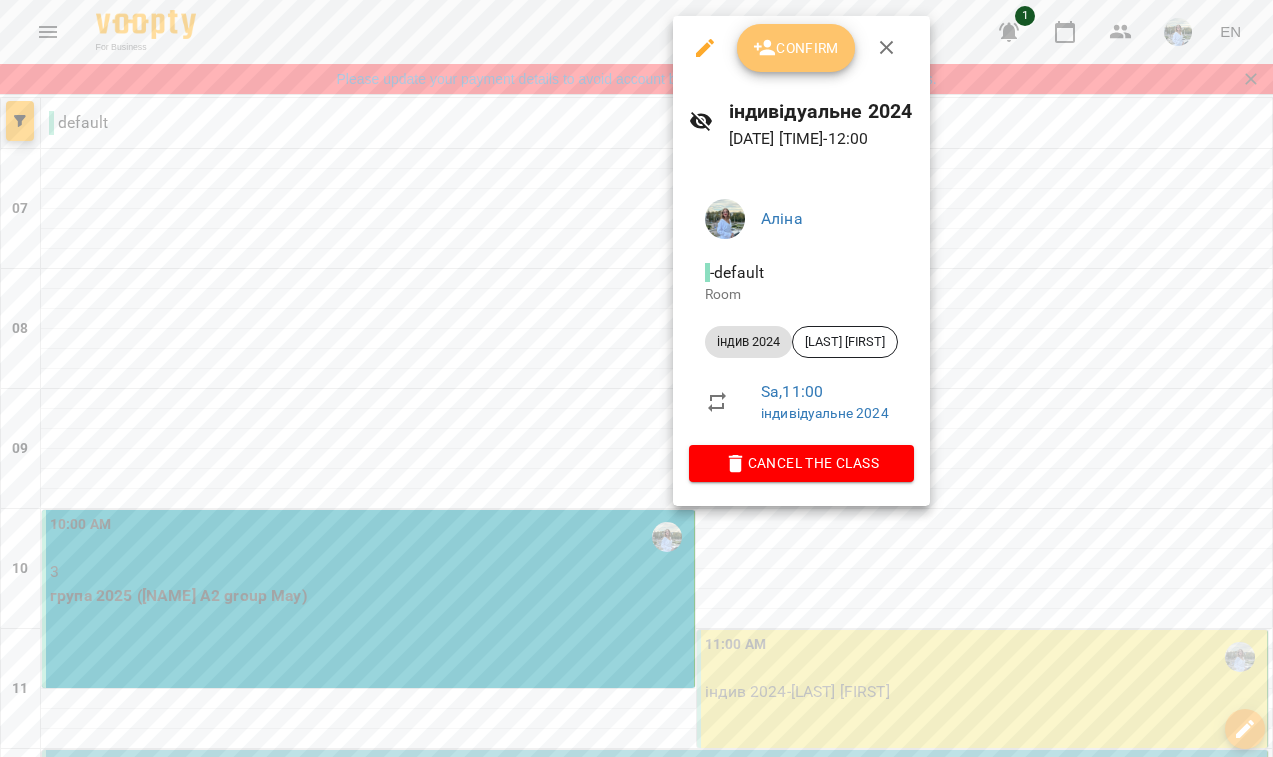 click on "Confirm" at bounding box center [796, 48] 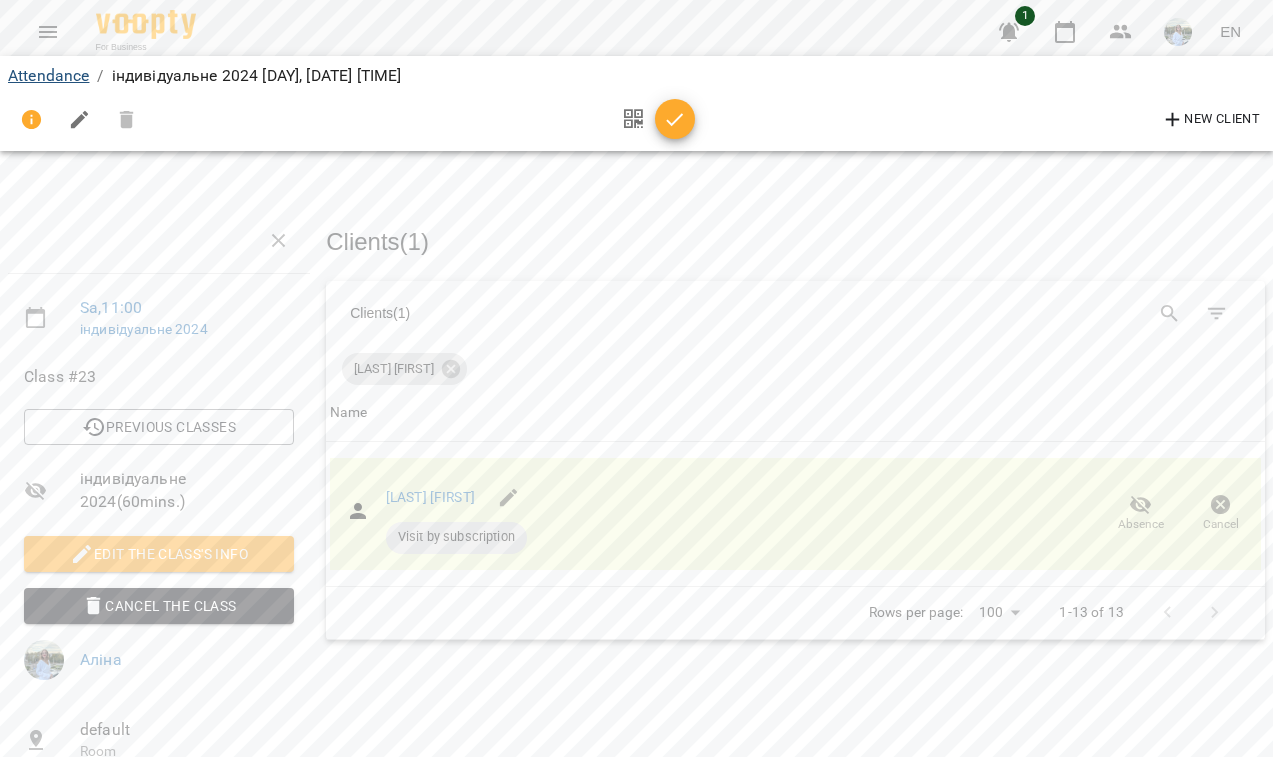 click on "Attendance" at bounding box center (48, 75) 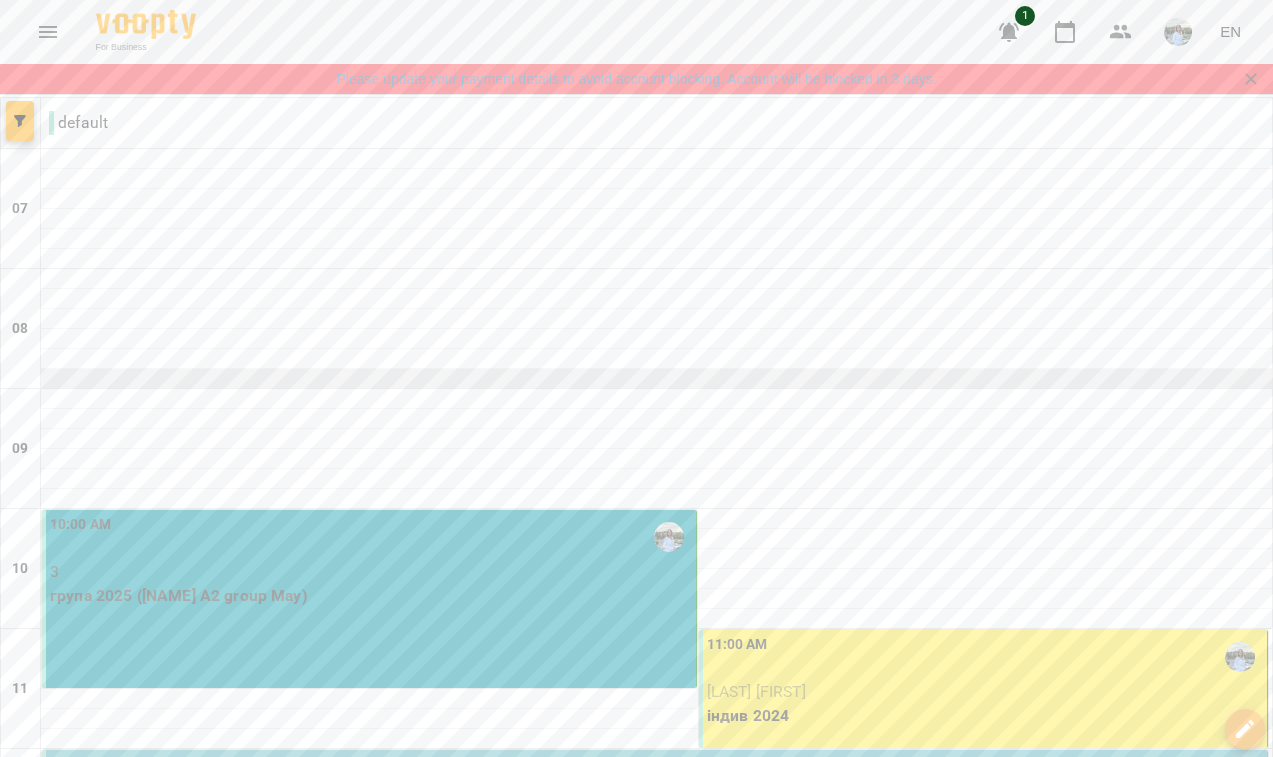 scroll, scrollTop: 547, scrollLeft: 0, axis: vertical 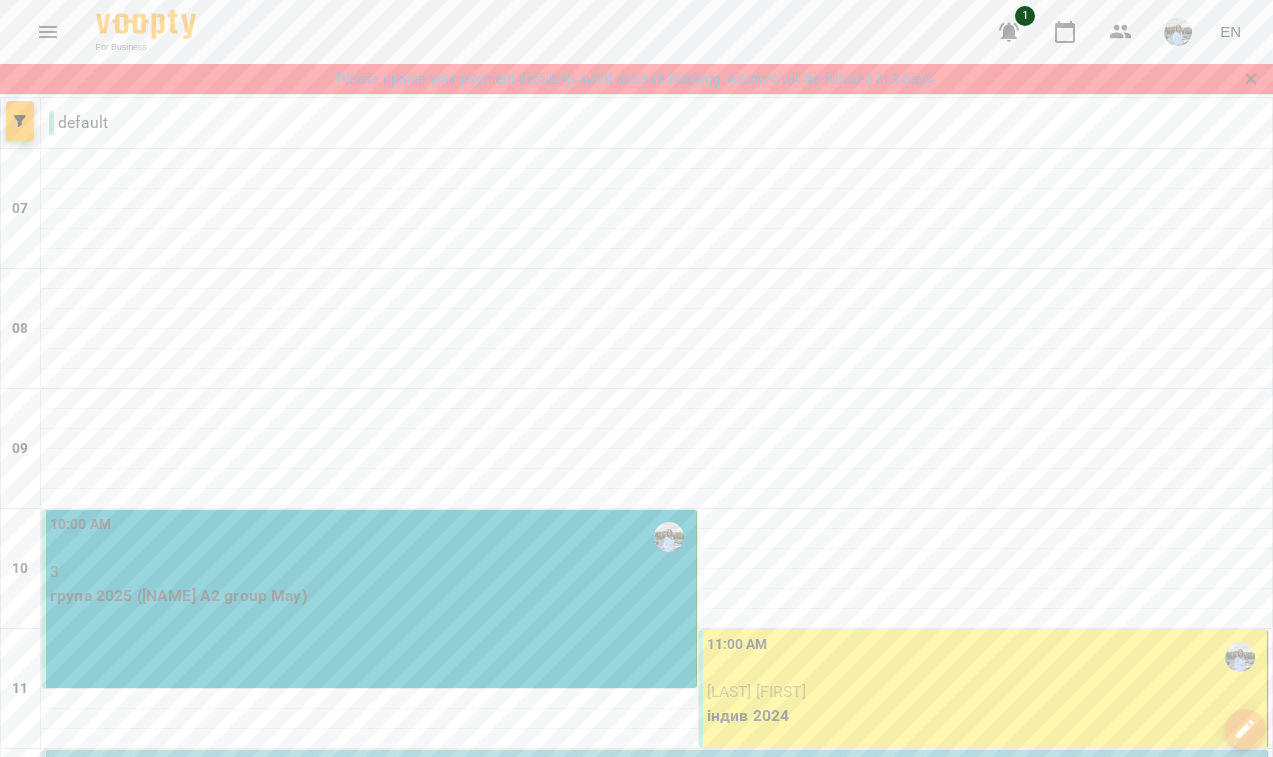 click on "[TIME] [NUMBER] група 2025 - [NAME] A2+ group May" at bounding box center [655, 839] 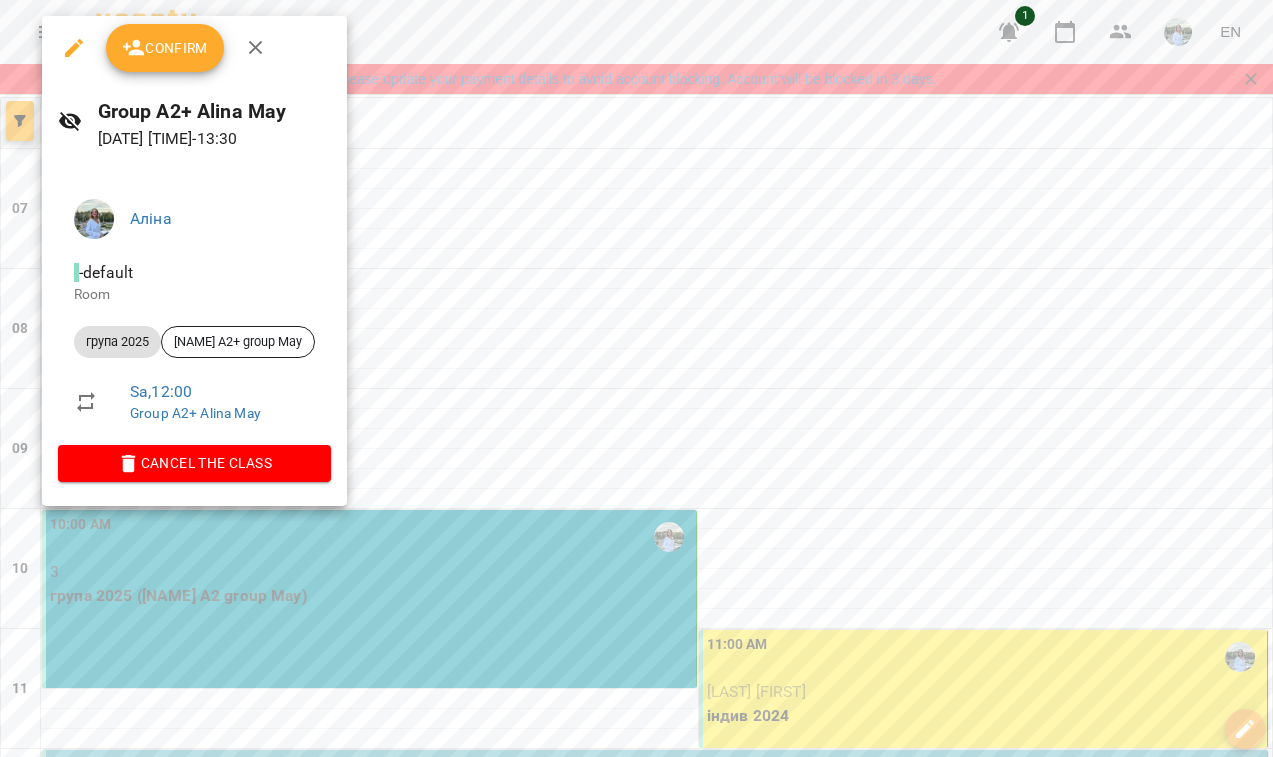 click on "Confirm" at bounding box center (165, 48) 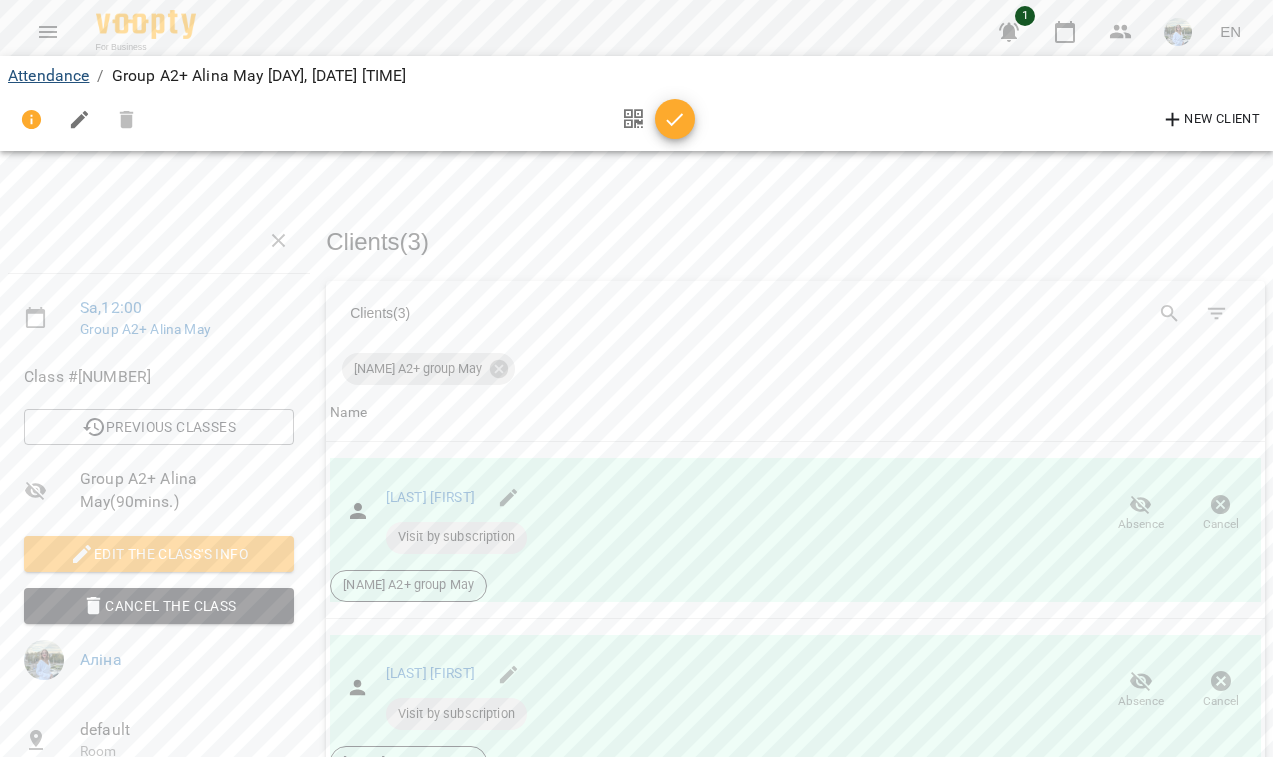 click on "Attendance" at bounding box center (48, 75) 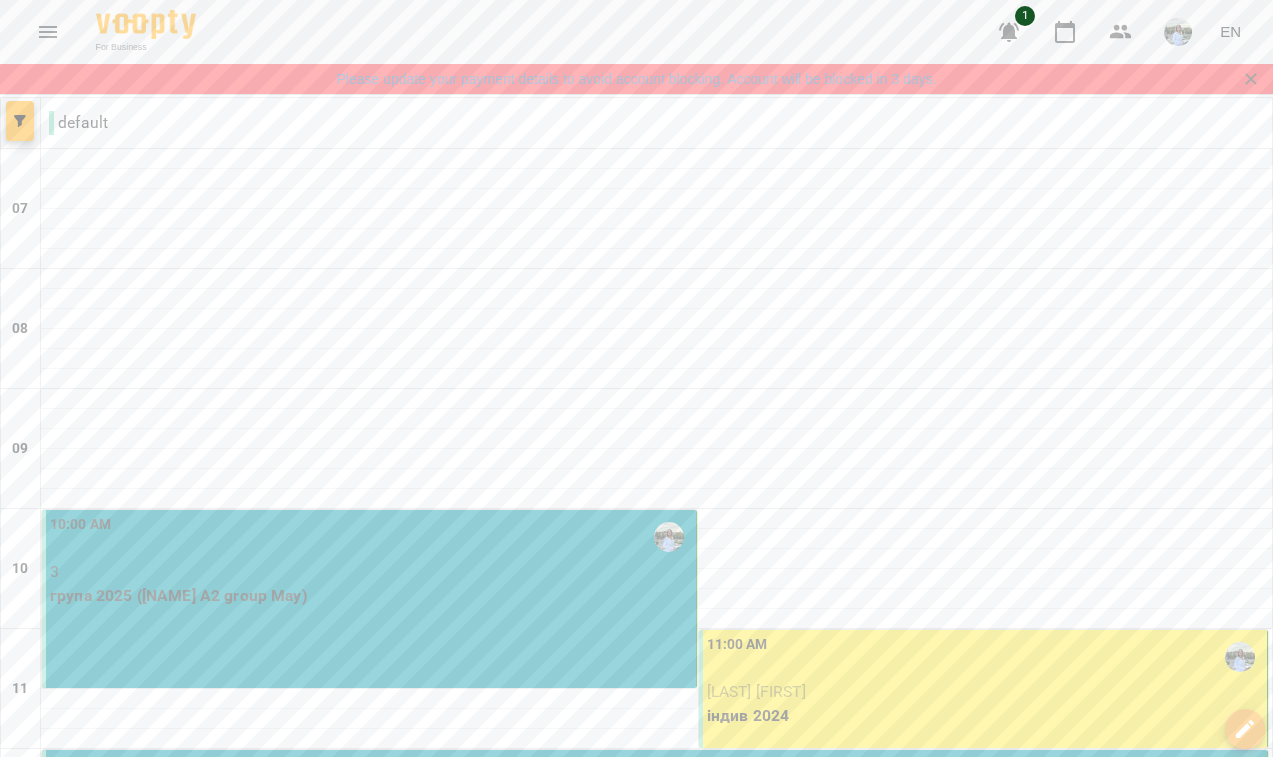 scroll, scrollTop: 1163, scrollLeft: 0, axis: vertical 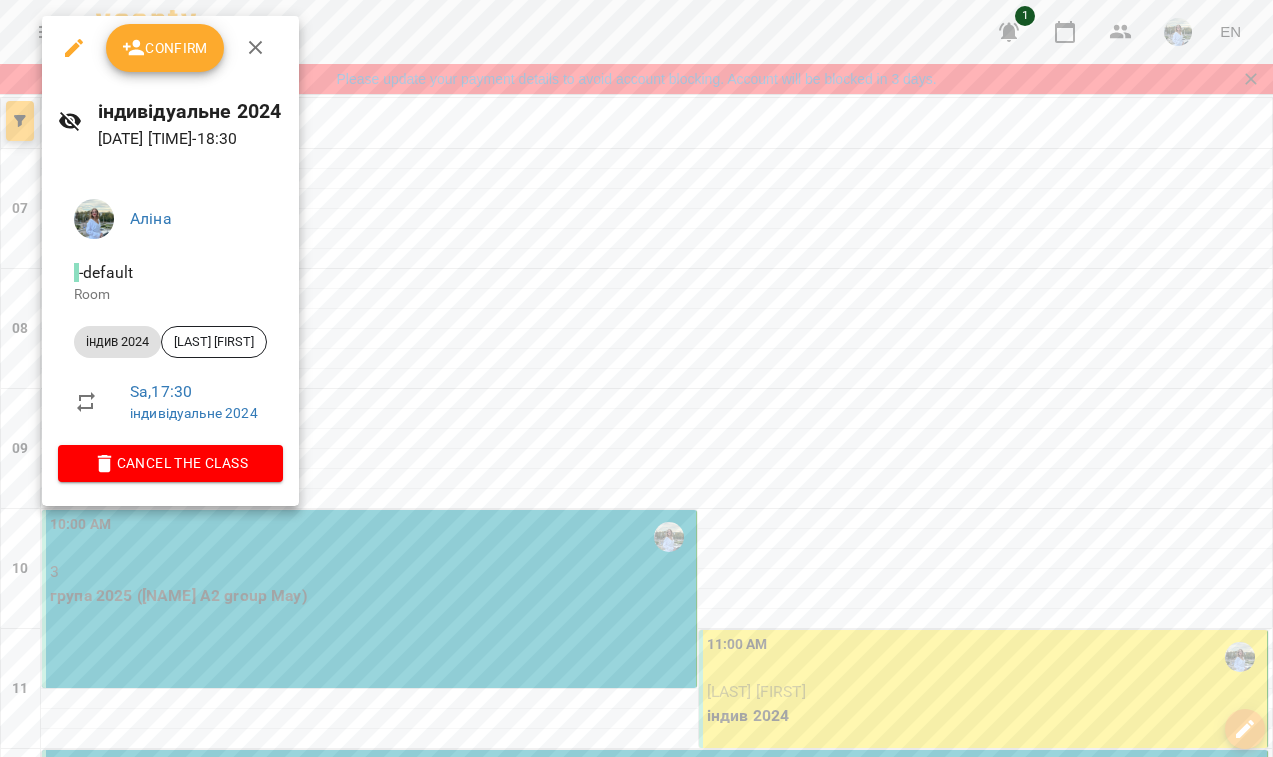 click on "Confirm" at bounding box center [165, 48] 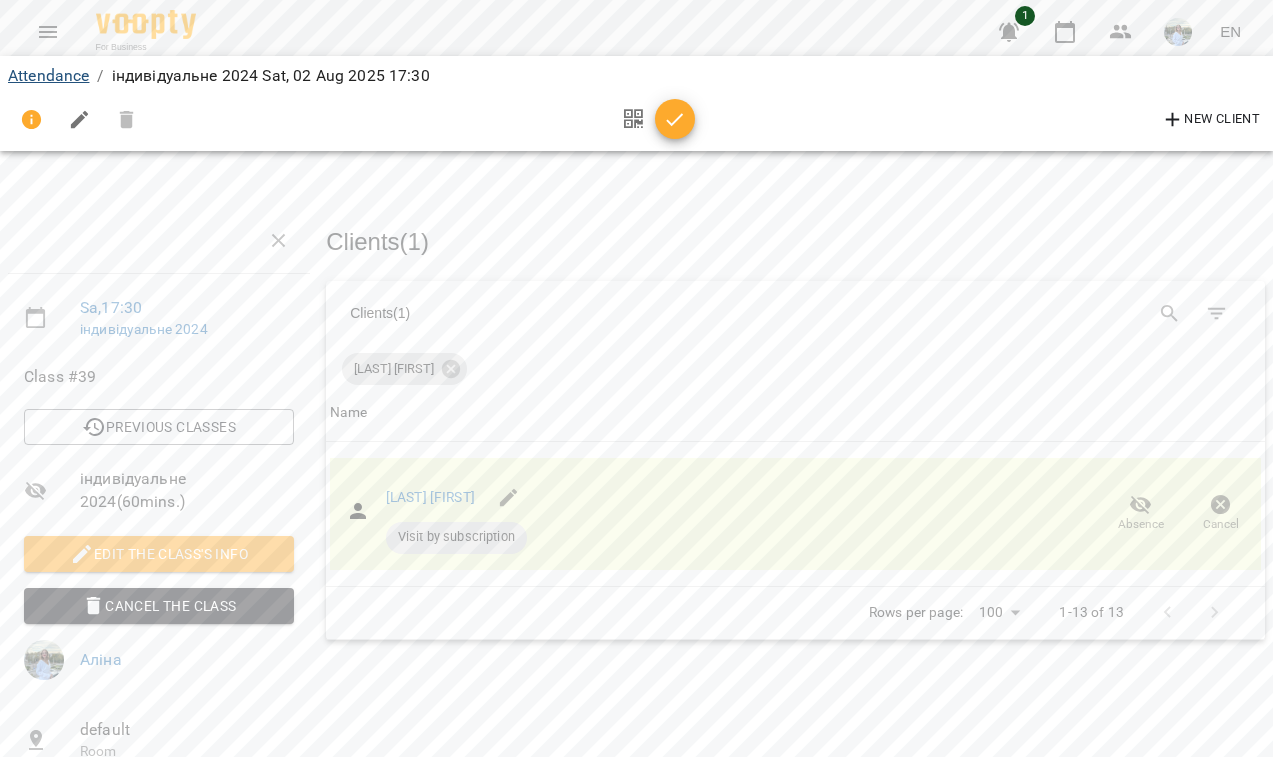 click on "Attendance" at bounding box center [48, 75] 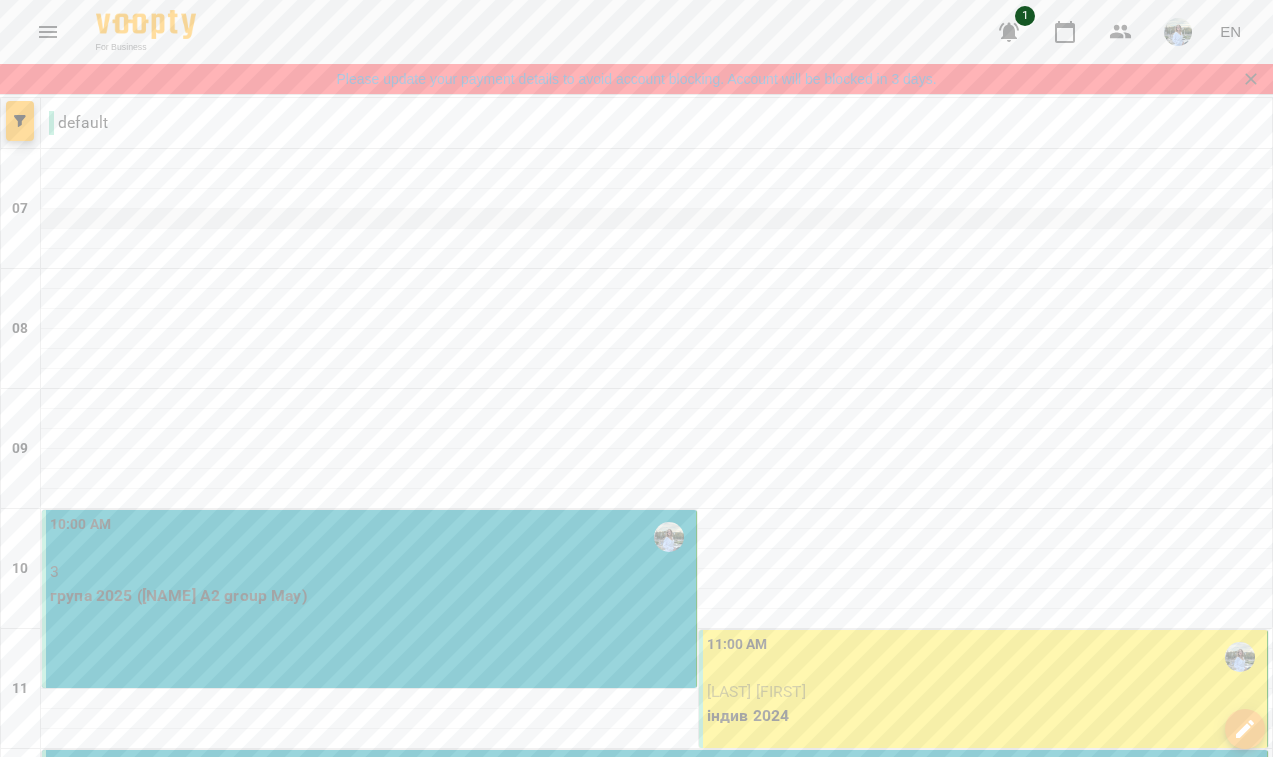 scroll, scrollTop: 1324, scrollLeft: 0, axis: vertical 